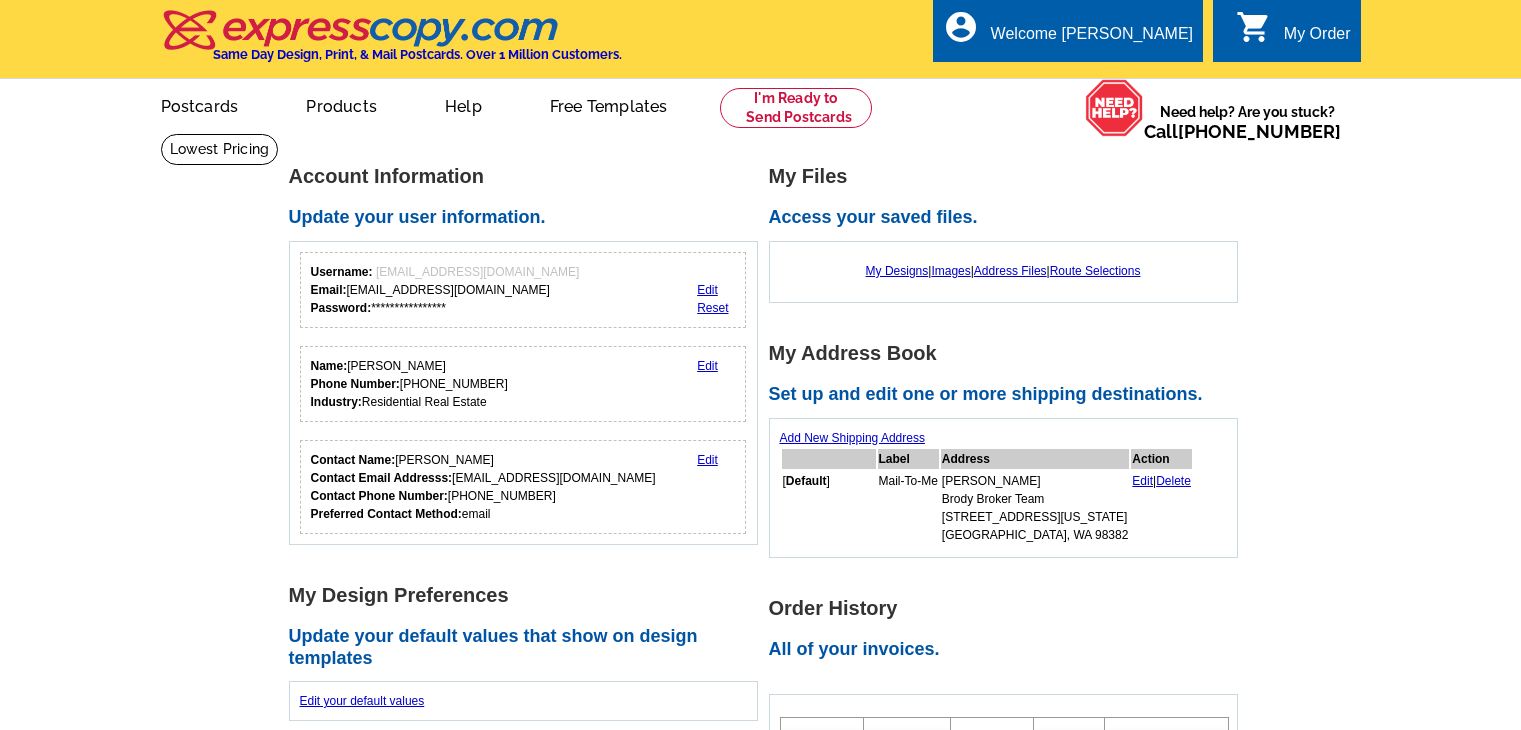 scroll, scrollTop: 0, scrollLeft: 0, axis: both 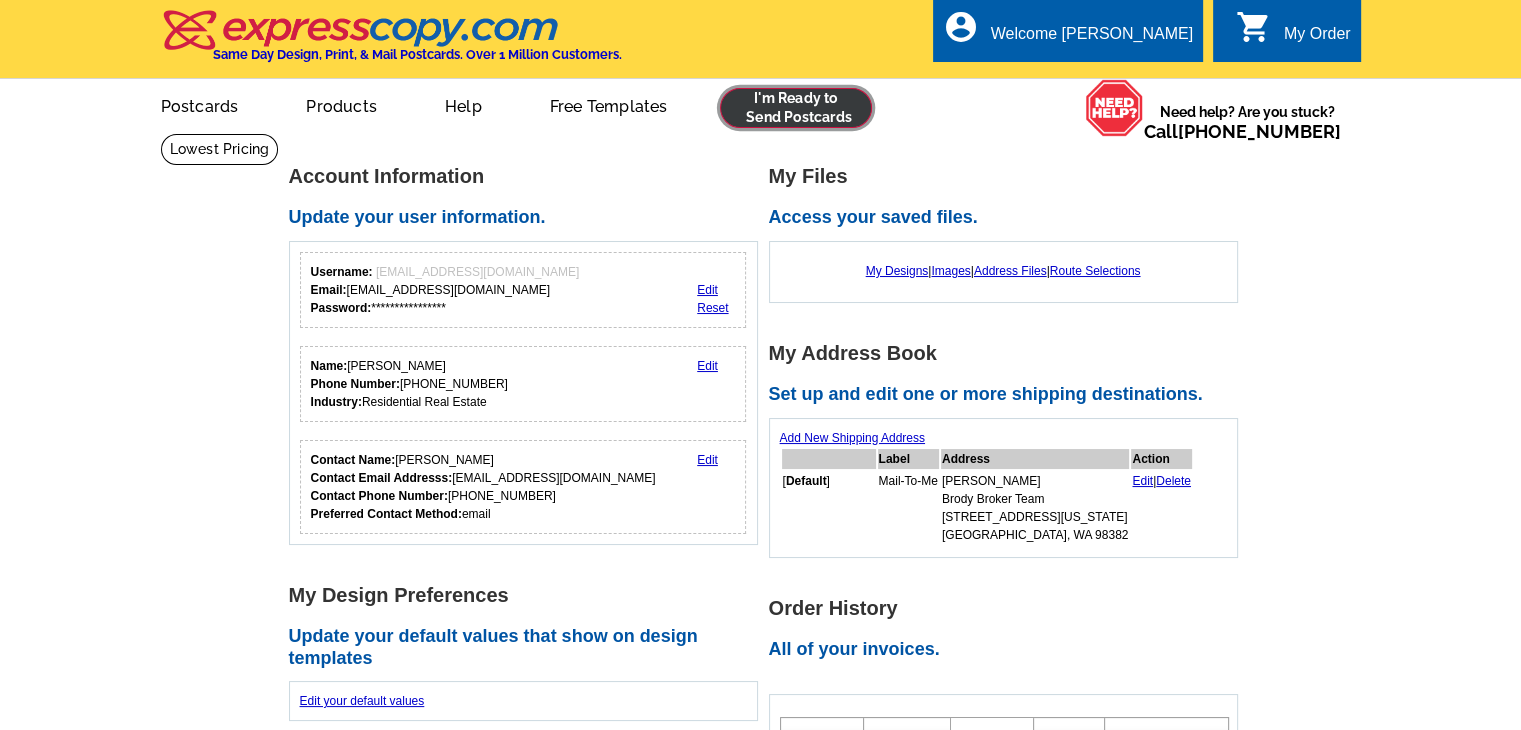 click at bounding box center (796, 108) 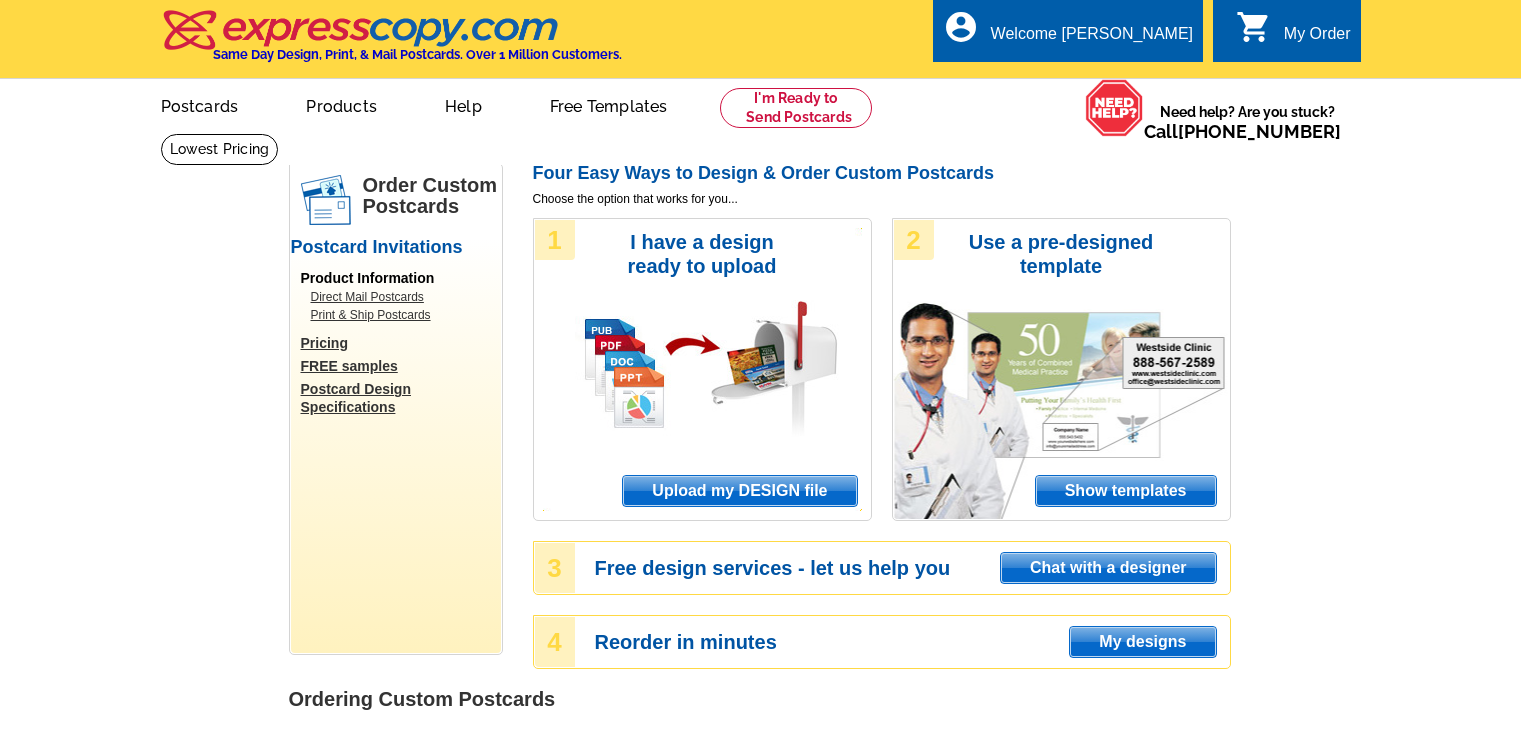 scroll, scrollTop: 0, scrollLeft: 0, axis: both 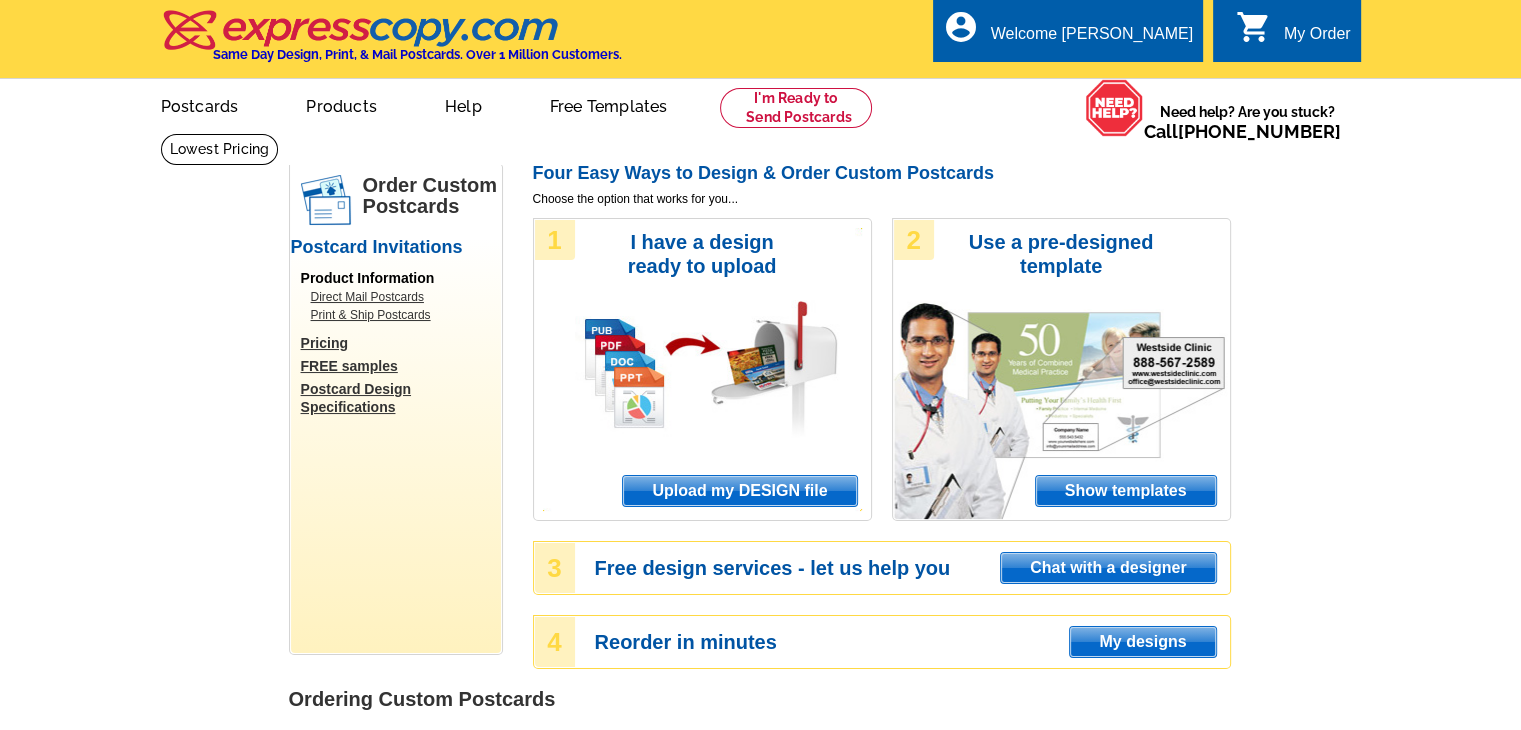 click on "Upload my DESIGN file" at bounding box center (739, 491) 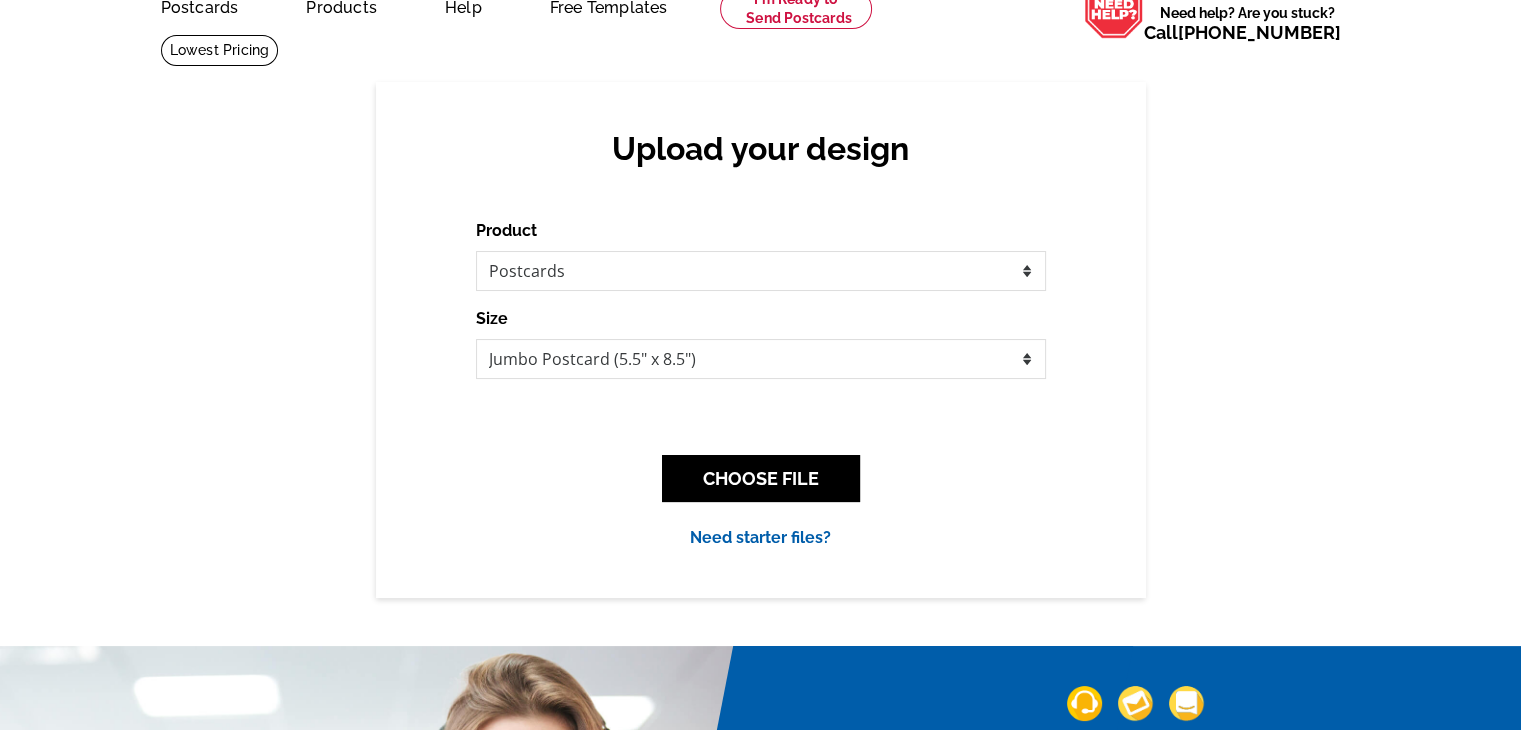 scroll, scrollTop: 100, scrollLeft: 0, axis: vertical 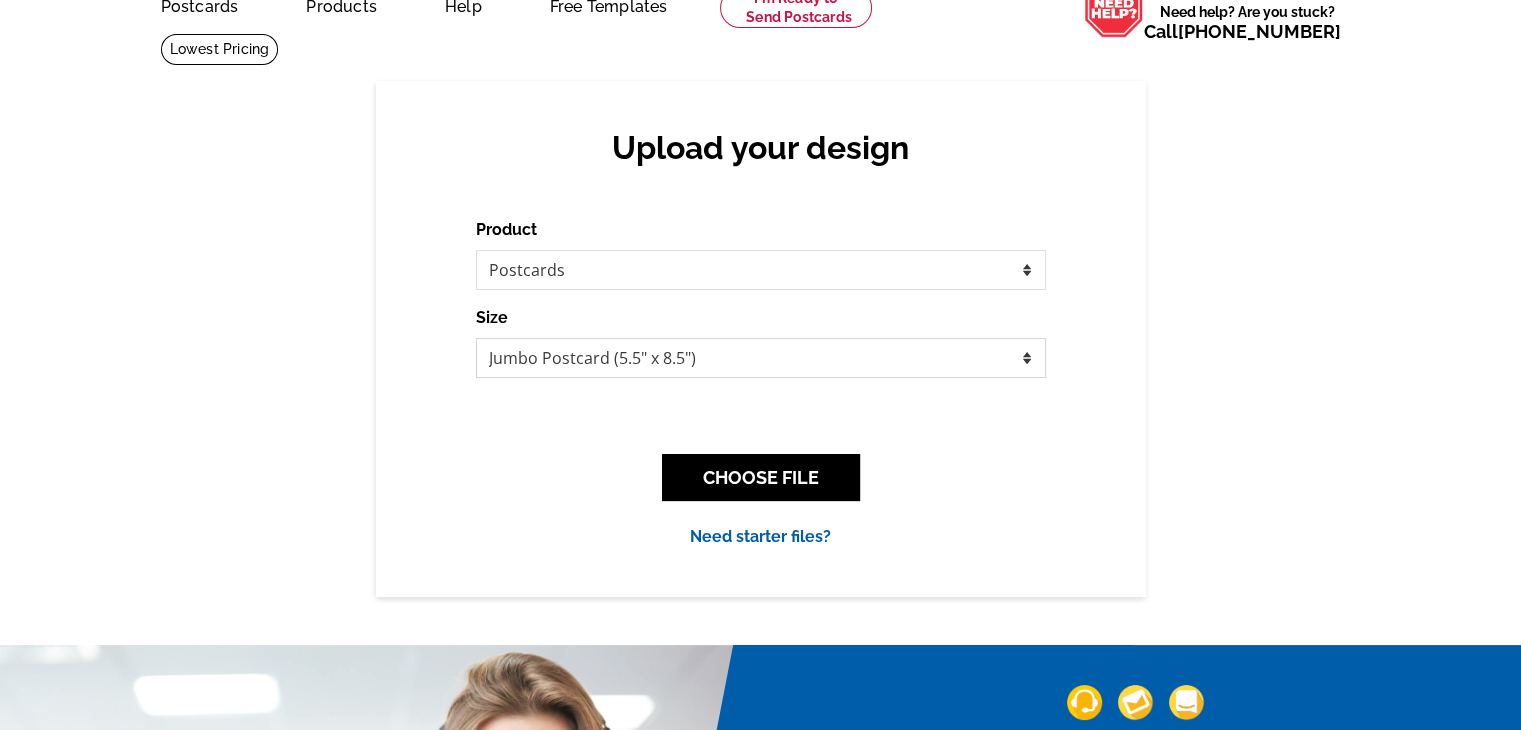 click on "Jumbo Postcard (5.5" x 8.5") Regular Postcard (4.25" x 5.6") Panoramic Postcard (5.75" x 11.25") Giant Postcard (8.5" x 11") EDDM Postcard (6.125" x 8.25")" at bounding box center (761, 358) 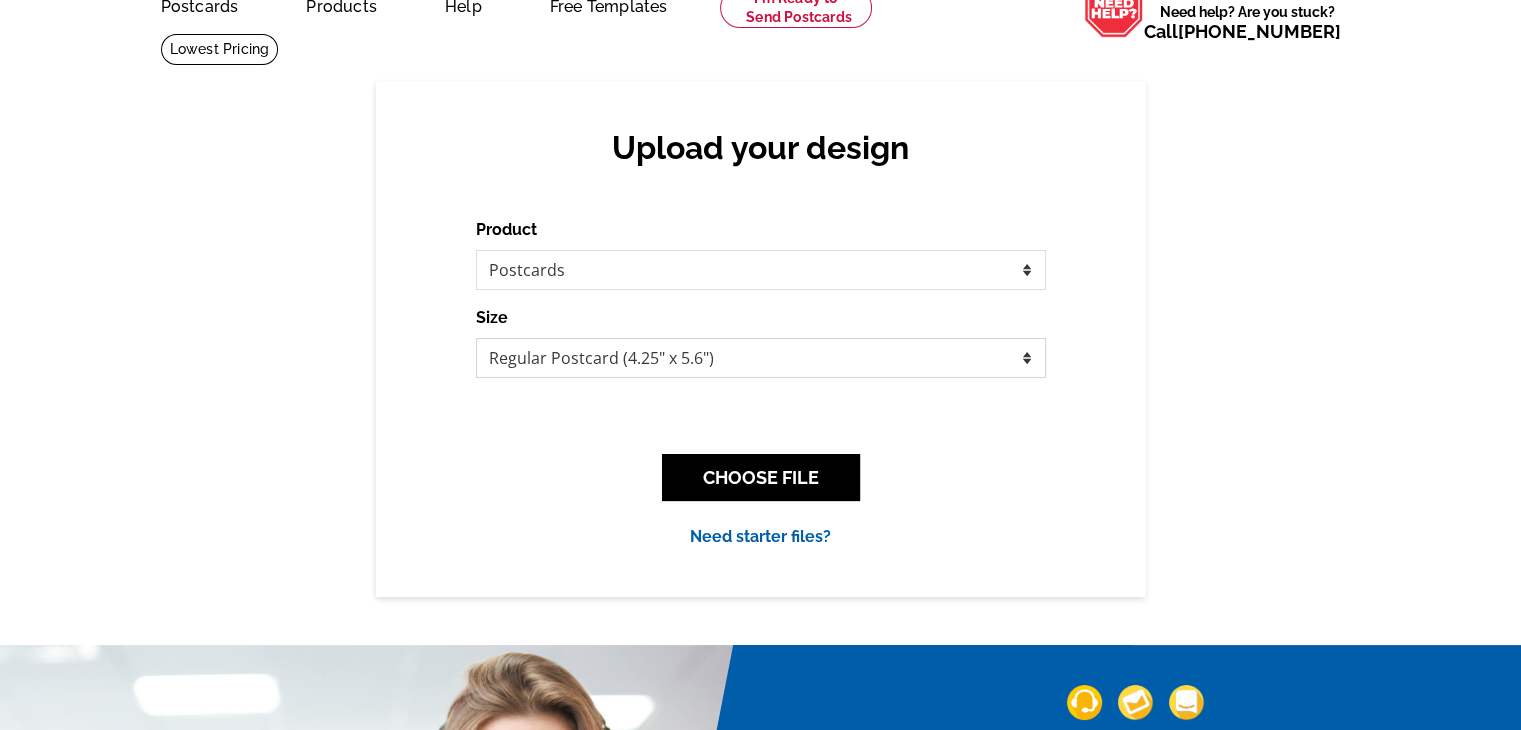 click on "Jumbo Postcard (5.5" x 8.5") Regular Postcard (4.25" x 5.6") Panoramic Postcard (5.75" x 11.25") Giant Postcard (8.5" x 11") EDDM Postcard (6.125" x 8.25")" at bounding box center (761, 358) 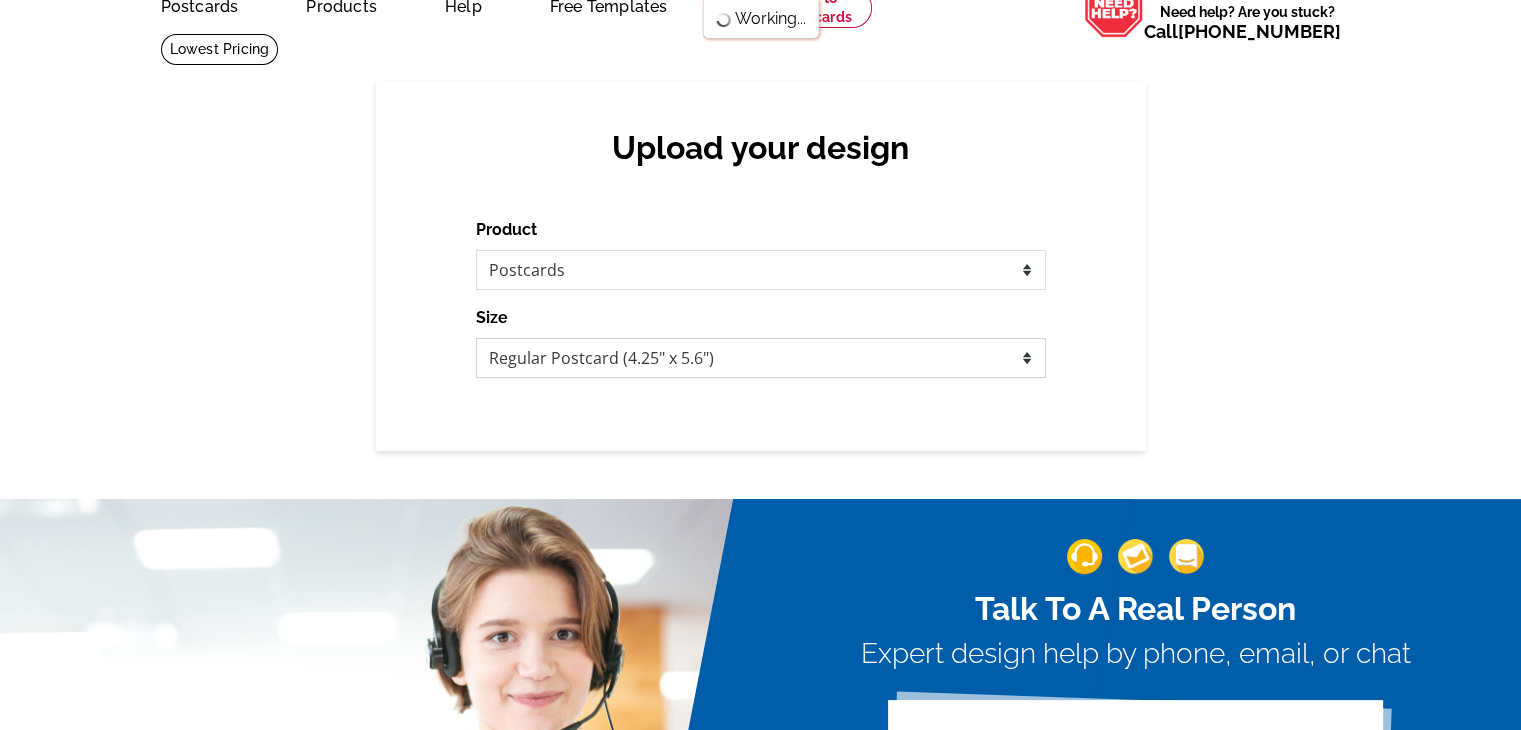 scroll, scrollTop: 0, scrollLeft: 0, axis: both 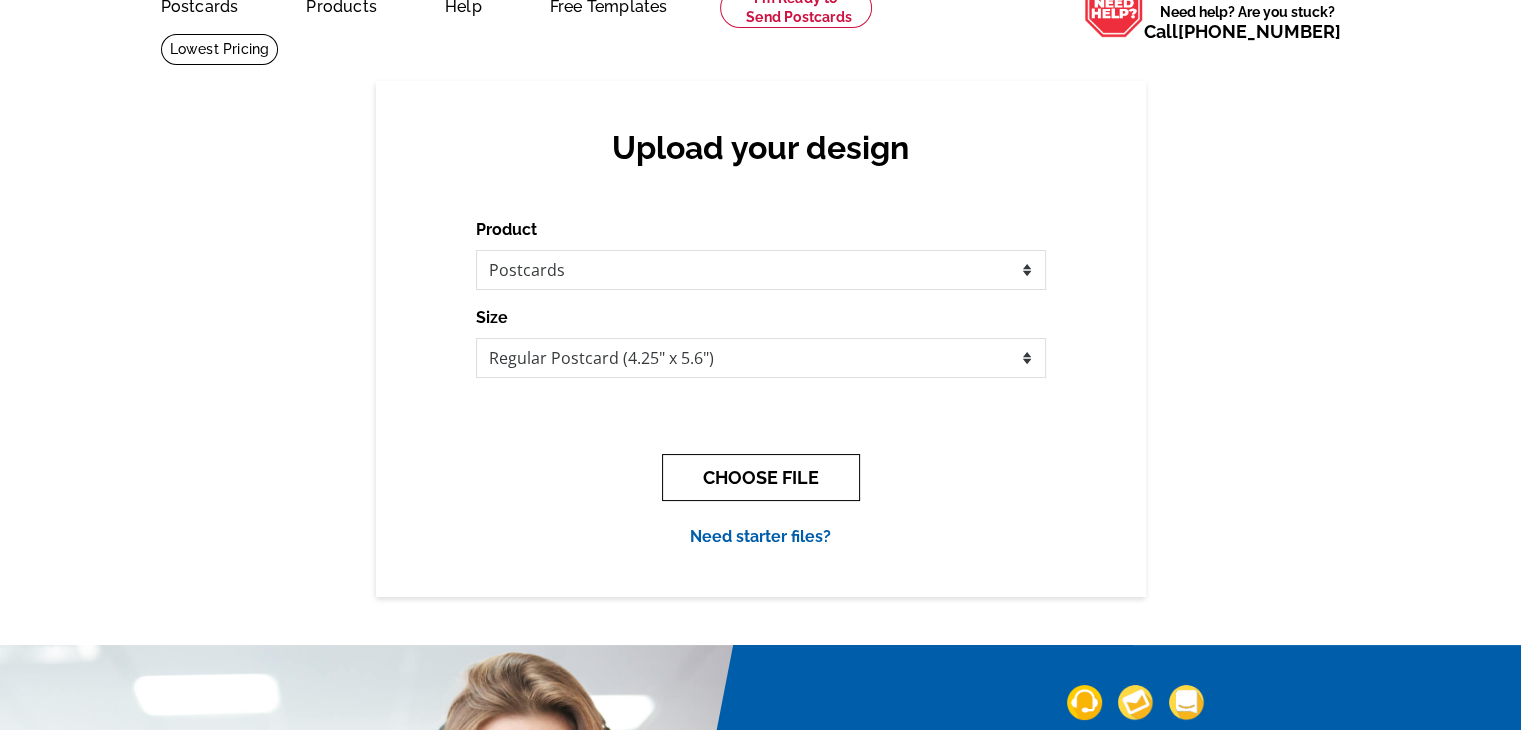 click on "CHOOSE FILE" at bounding box center [761, 477] 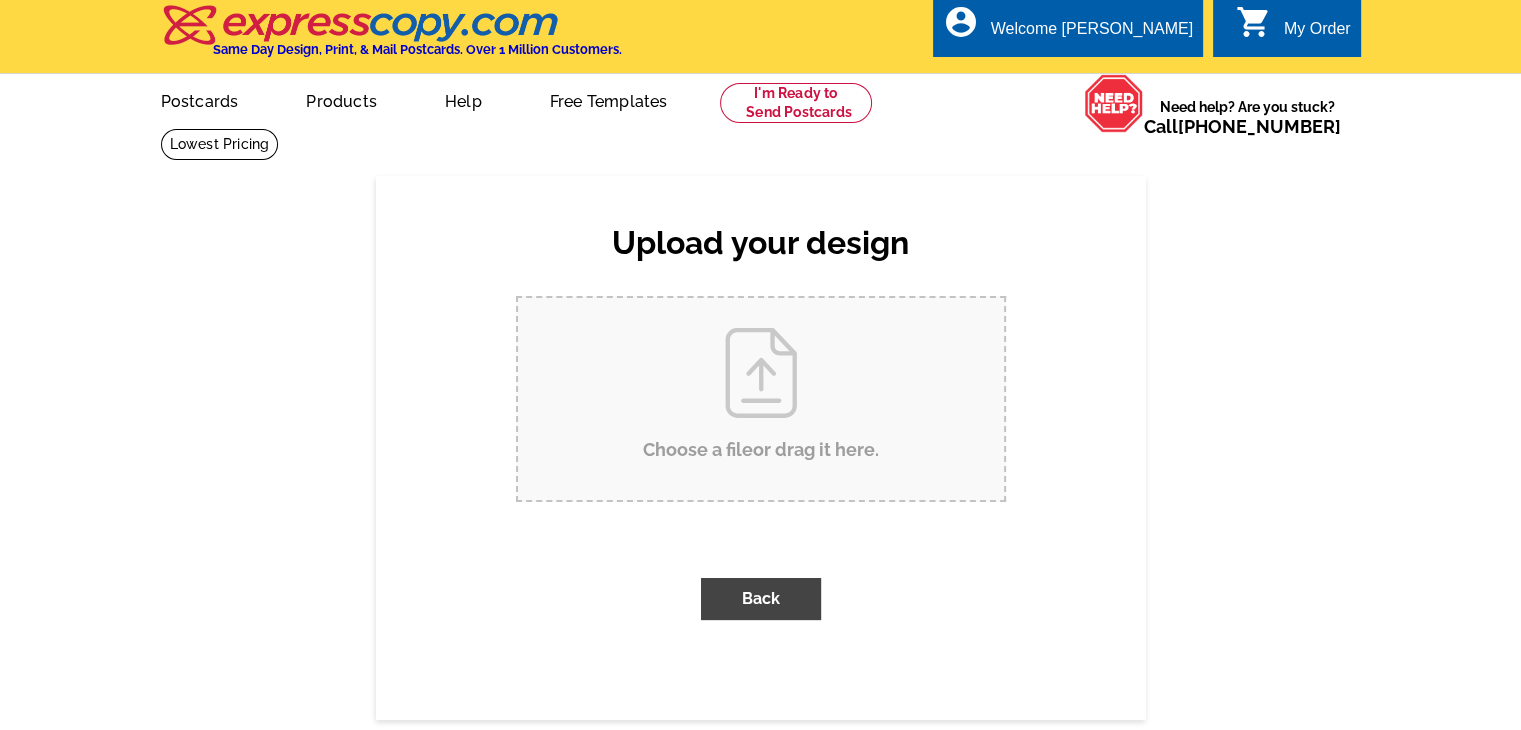 scroll, scrollTop: 0, scrollLeft: 0, axis: both 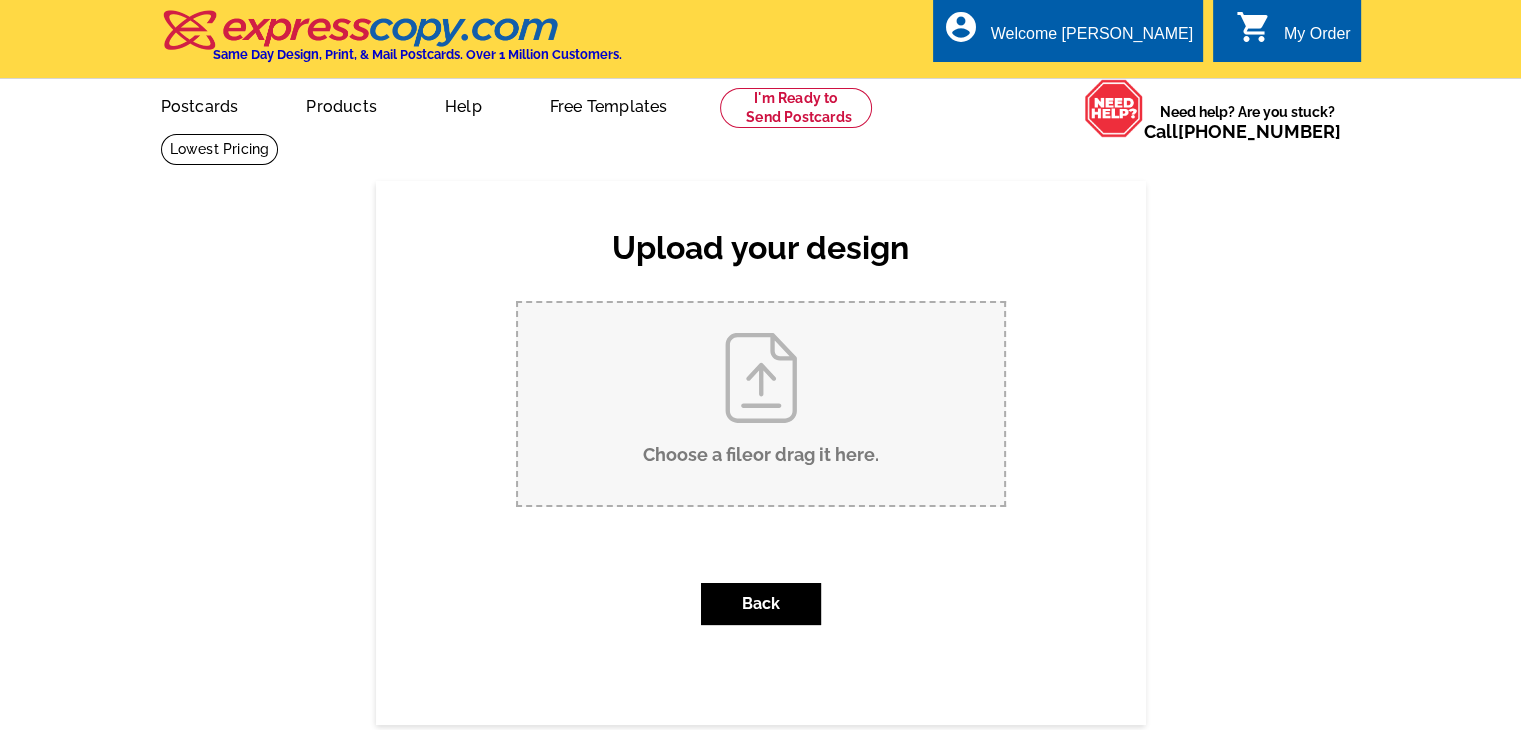 click on "Choose a file  or drag it here ." at bounding box center (761, 404) 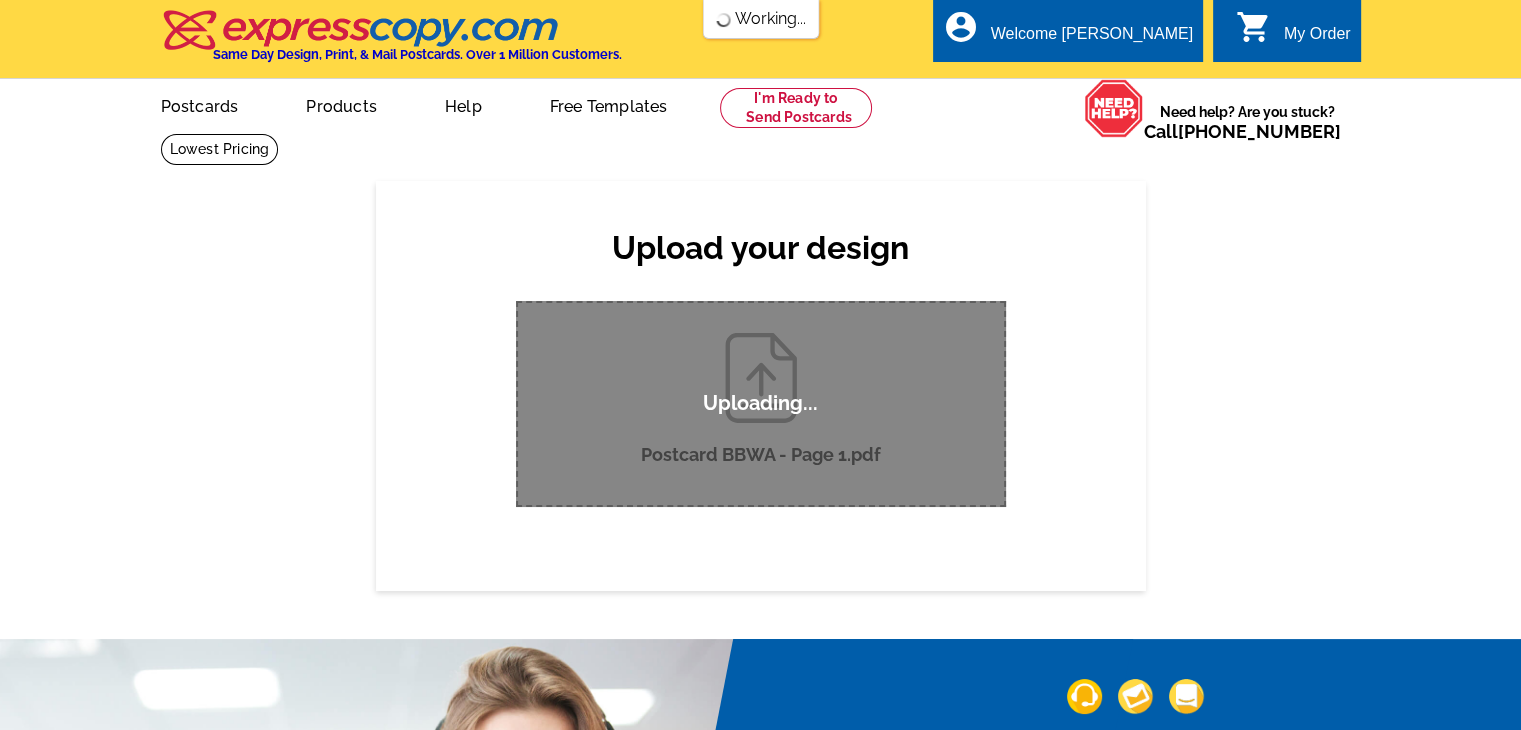 type 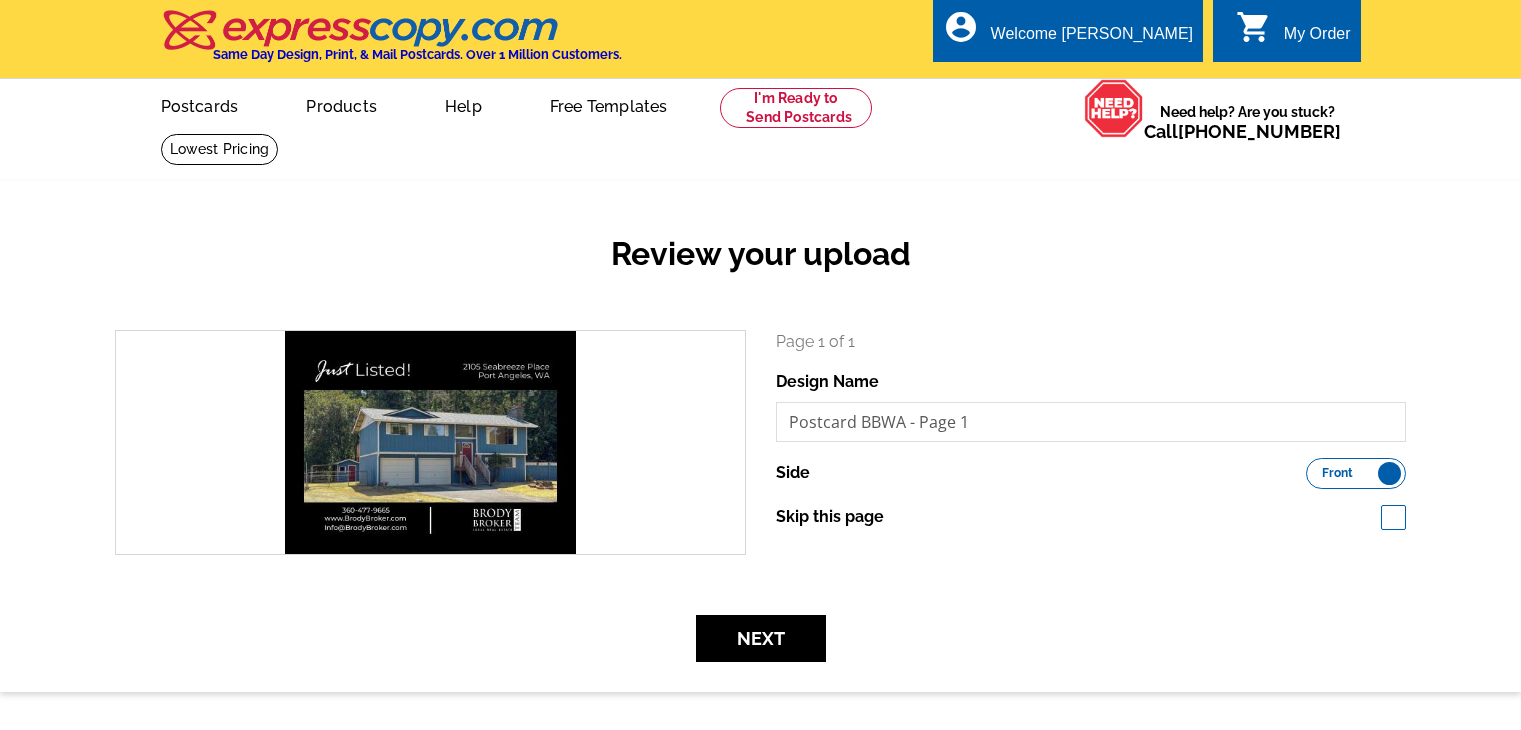 scroll, scrollTop: 0, scrollLeft: 0, axis: both 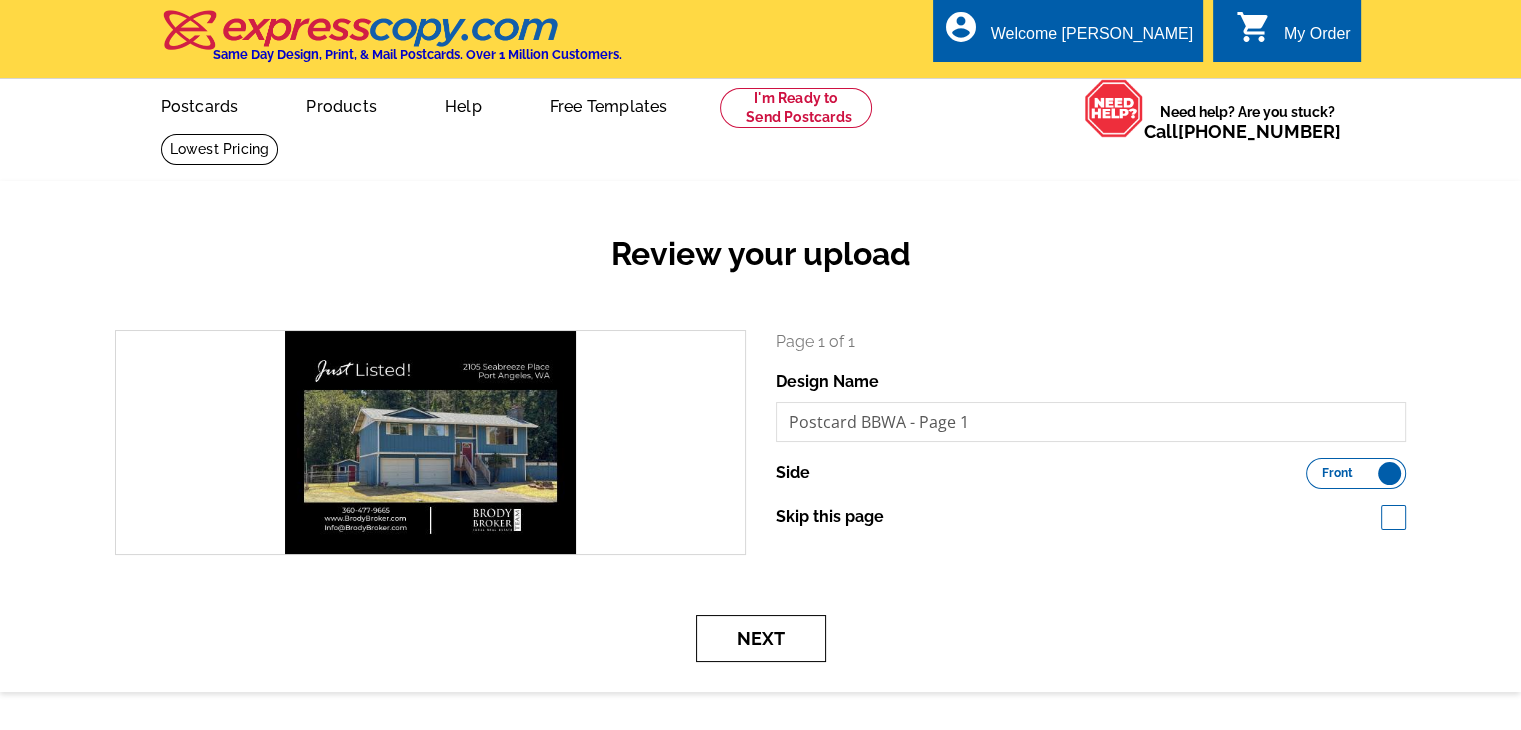 click on "Next" at bounding box center [761, 638] 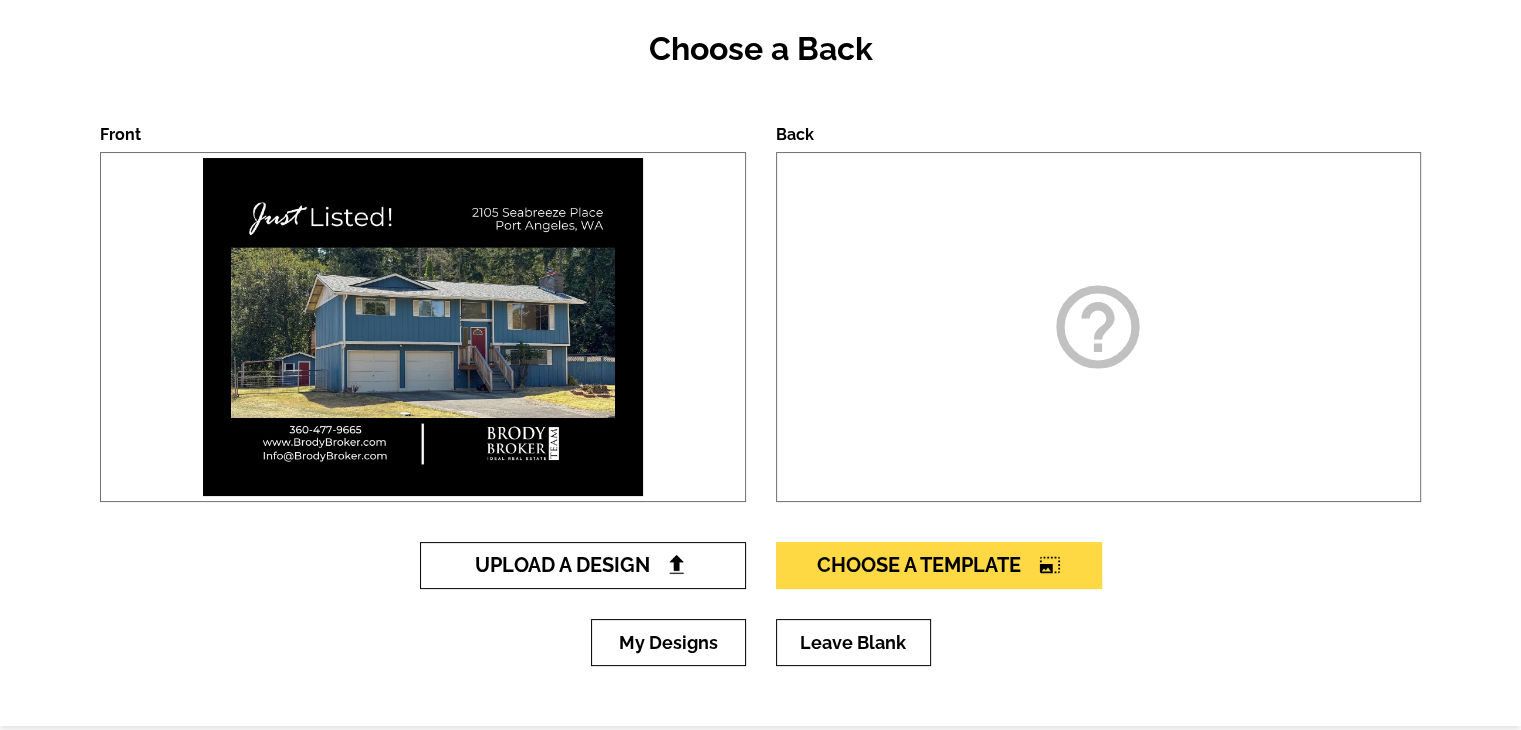 scroll, scrollTop: 200, scrollLeft: 0, axis: vertical 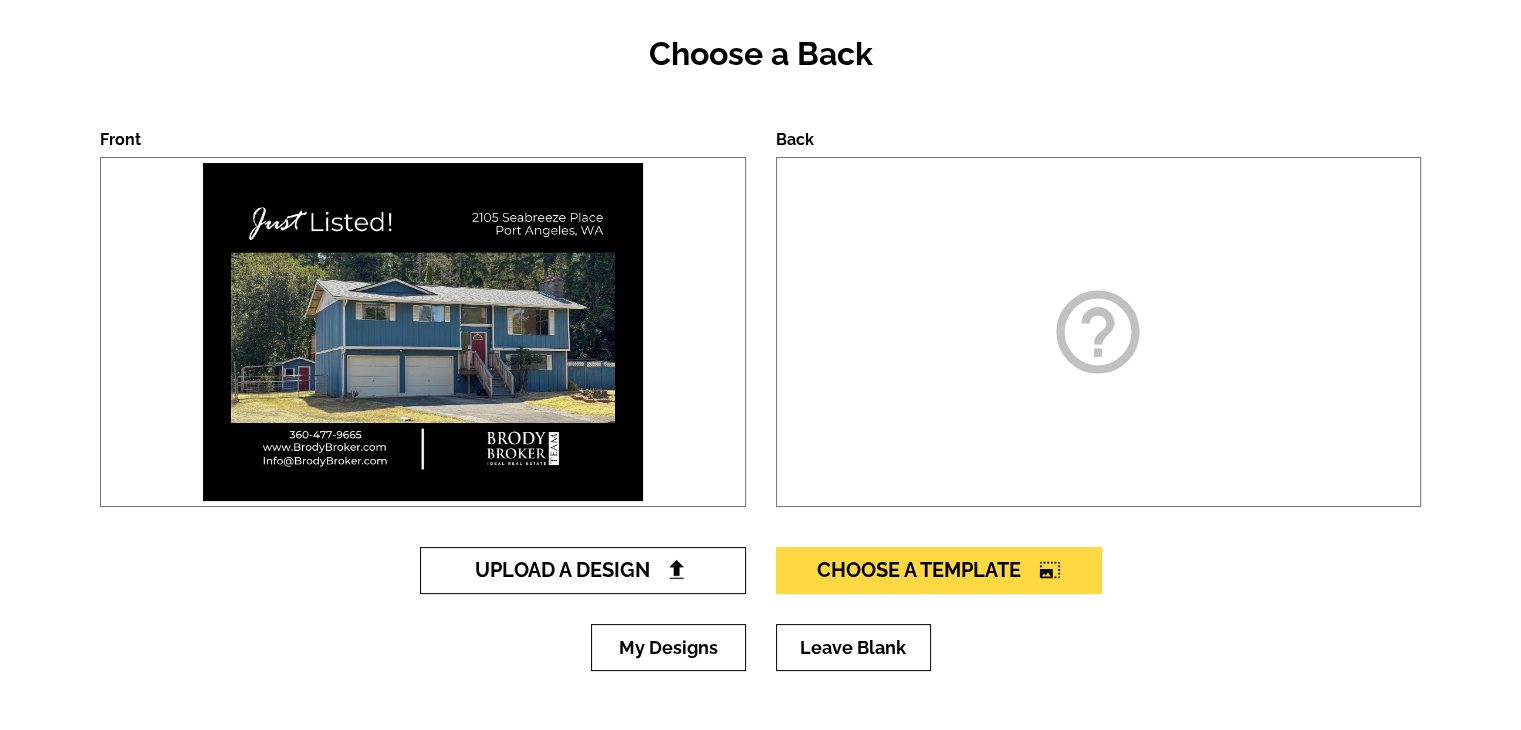 click on "Upload A Design" at bounding box center [583, 570] 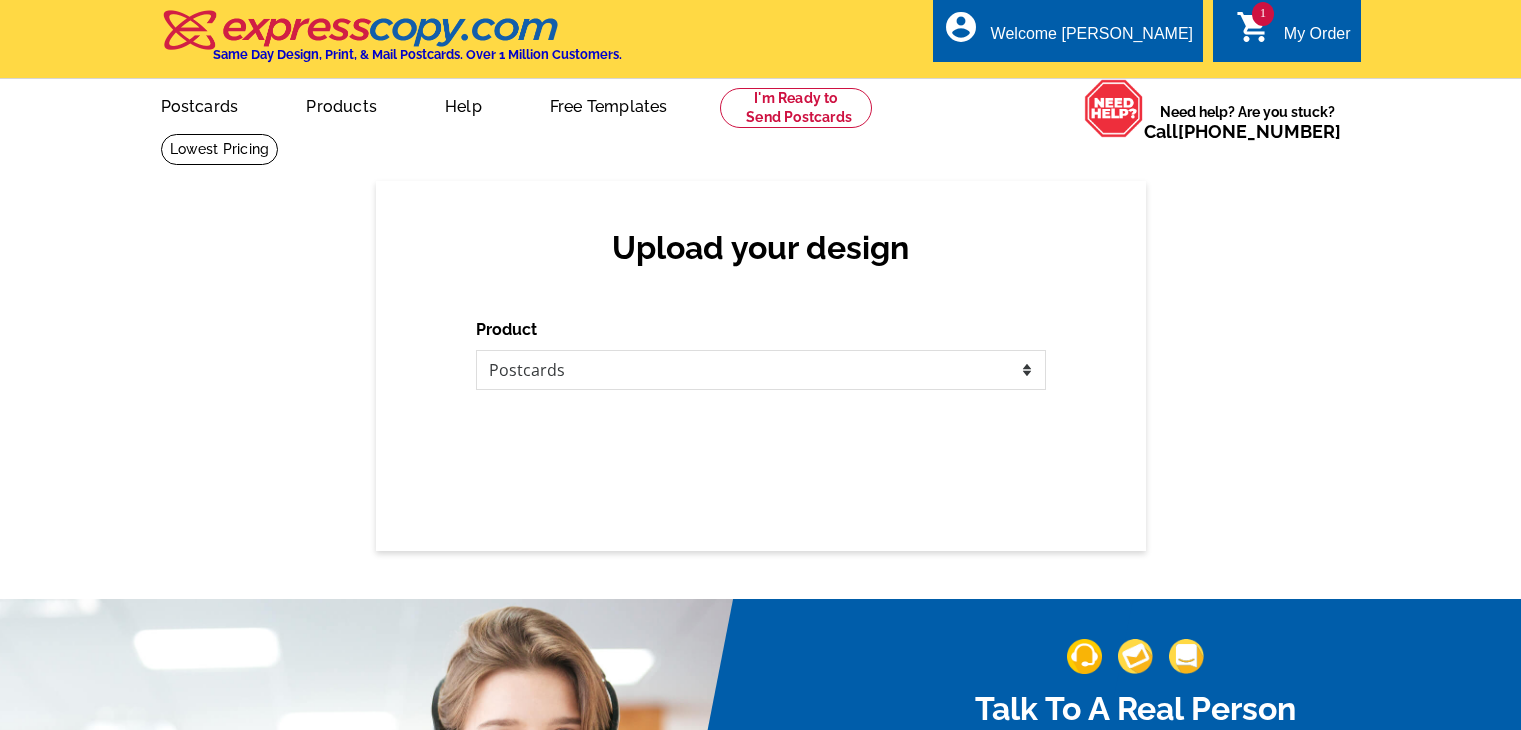 scroll, scrollTop: 0, scrollLeft: 0, axis: both 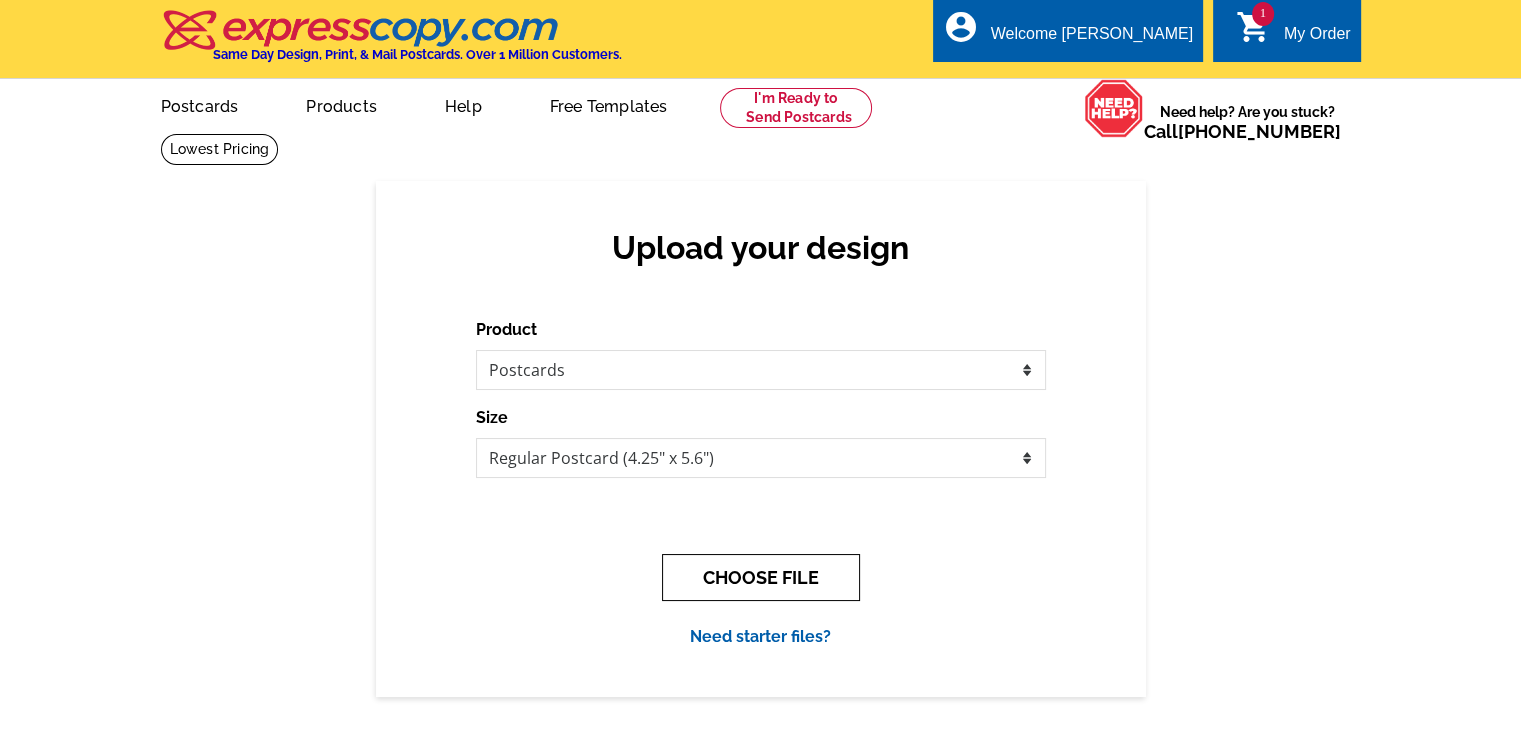 click on "CHOOSE FILE" at bounding box center (761, 577) 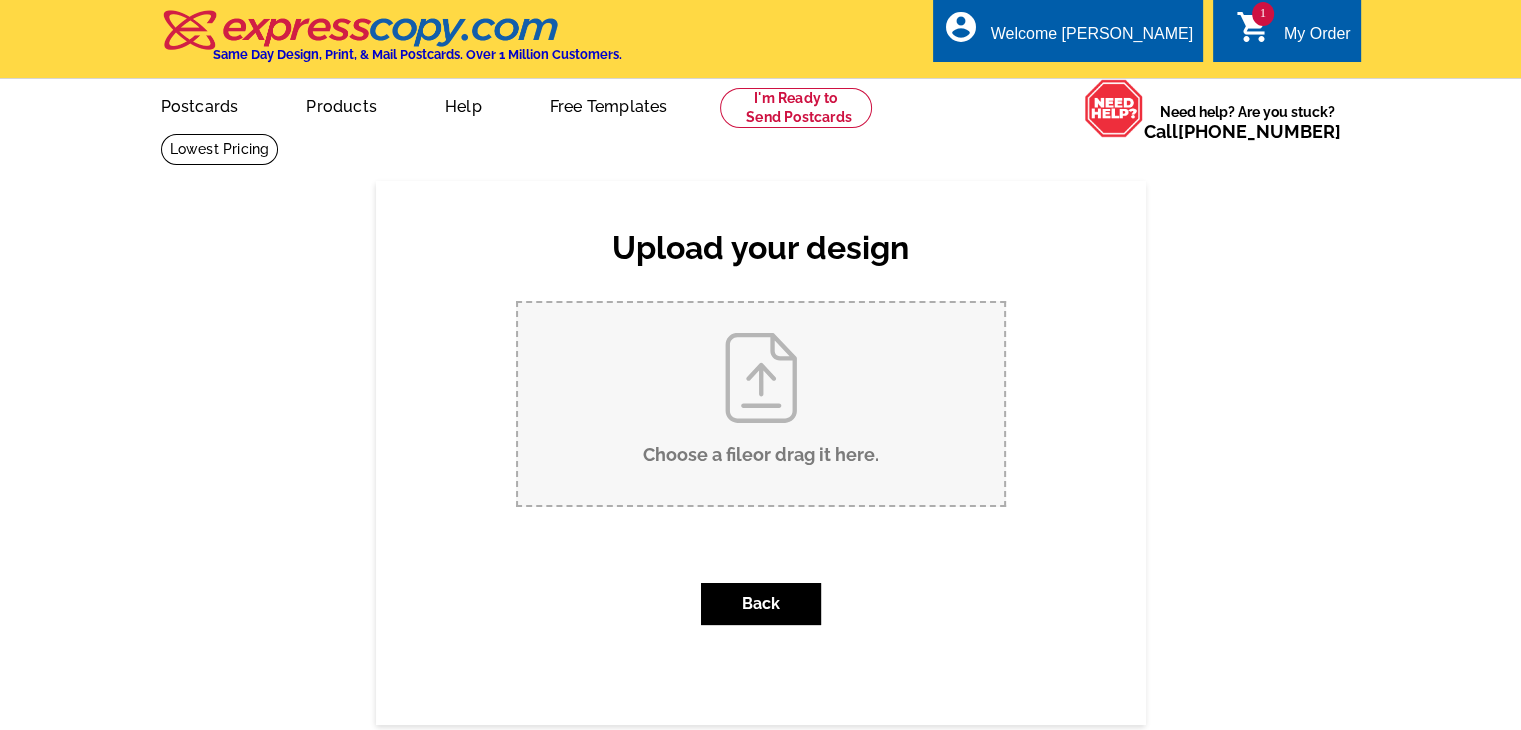 click on "Choose a file  or drag it here ." at bounding box center (761, 404) 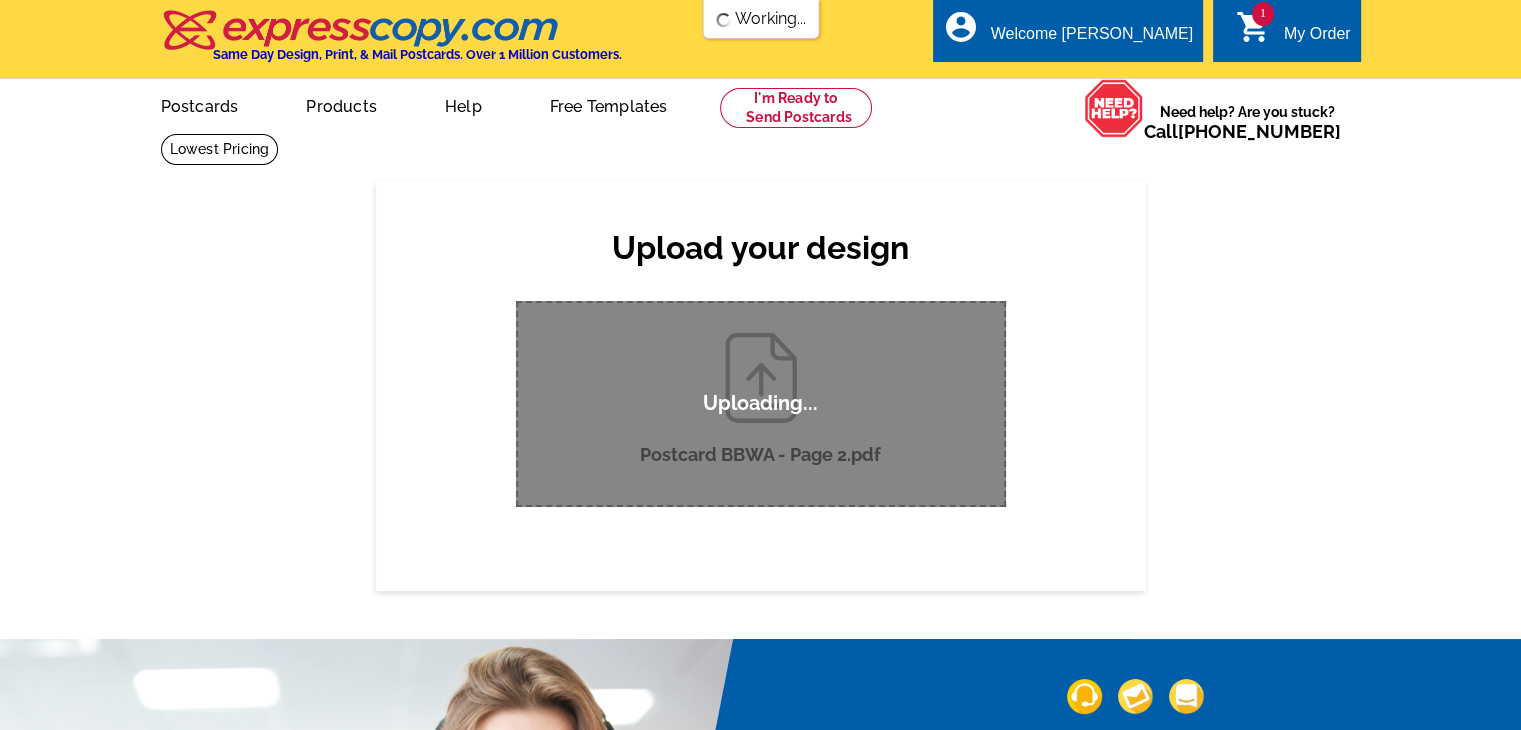 scroll, scrollTop: 0, scrollLeft: 0, axis: both 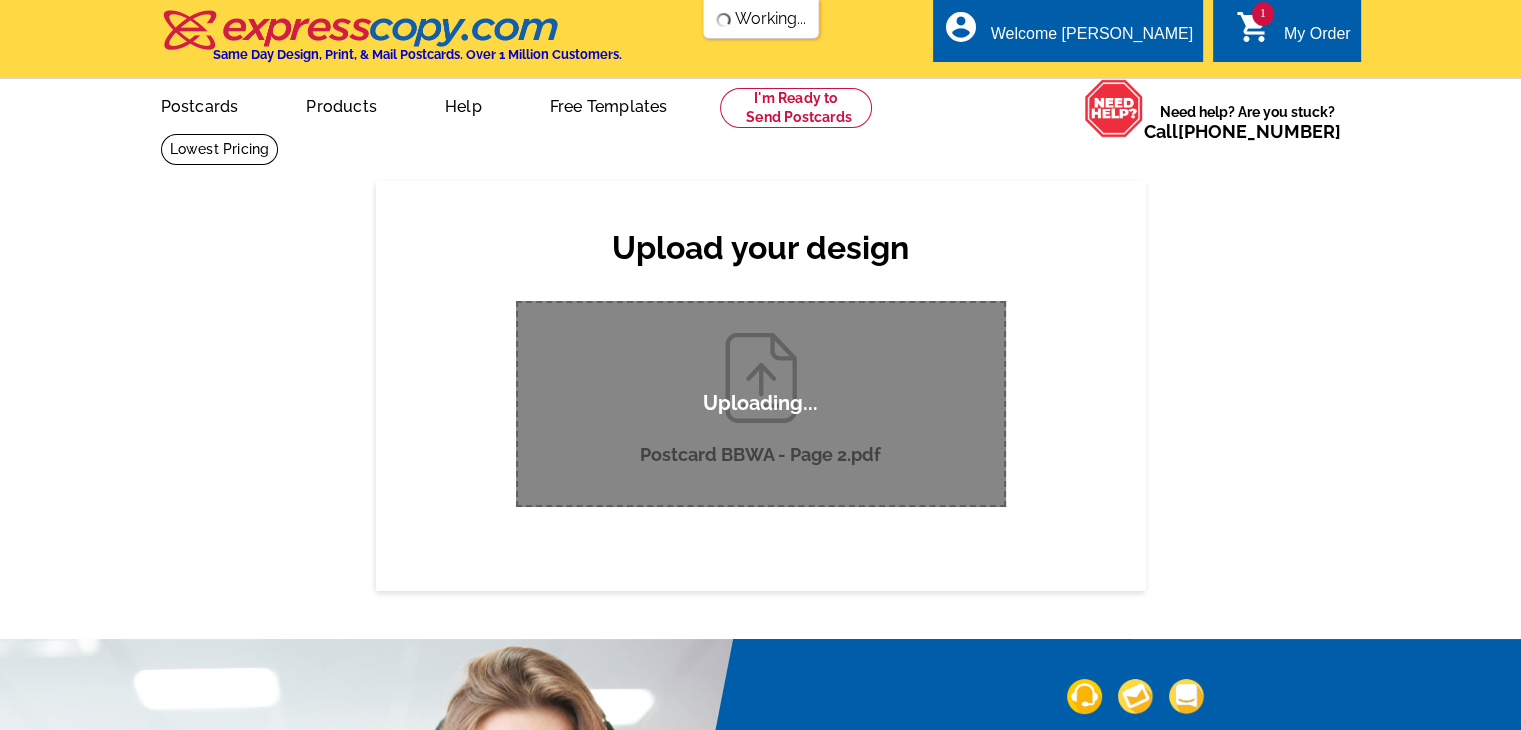 type 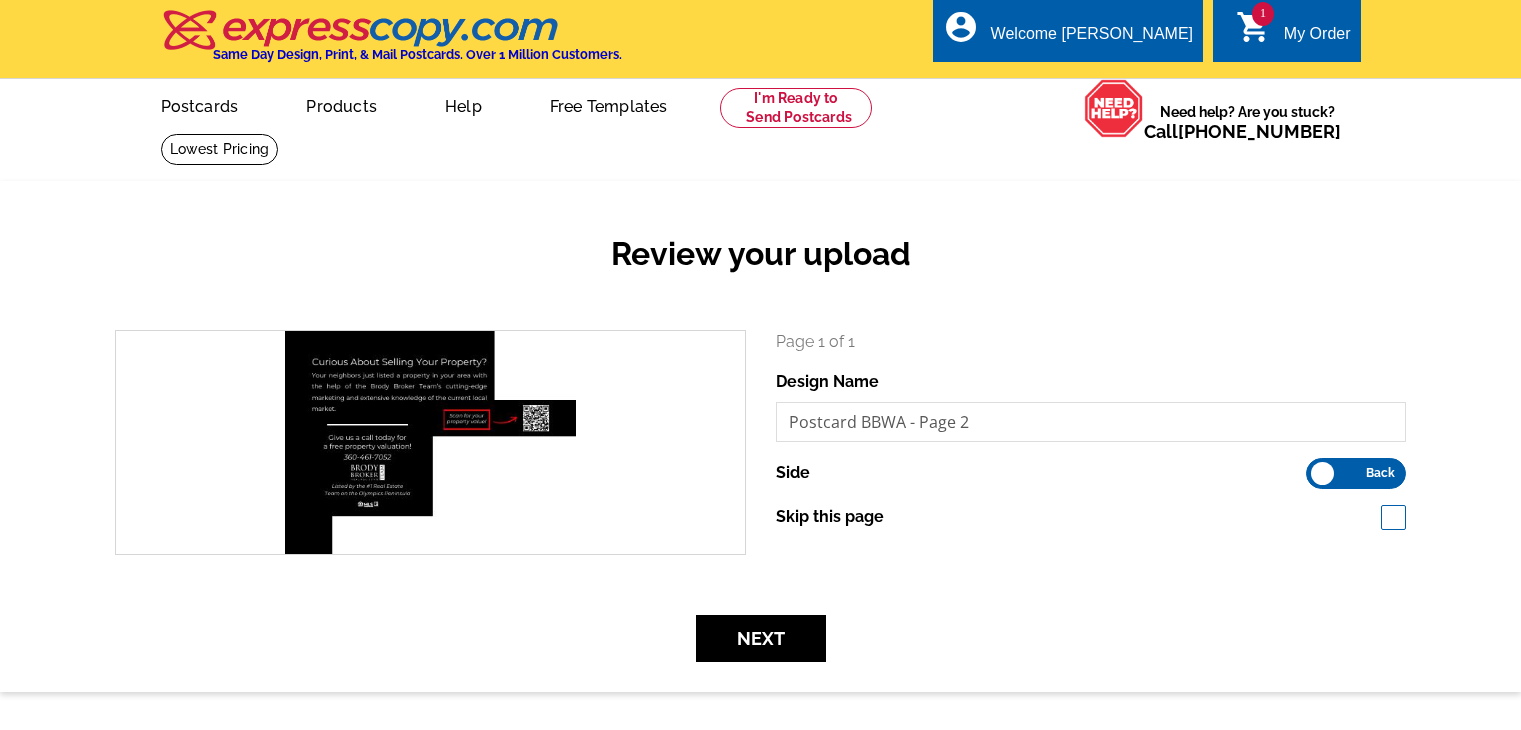 scroll, scrollTop: 0, scrollLeft: 0, axis: both 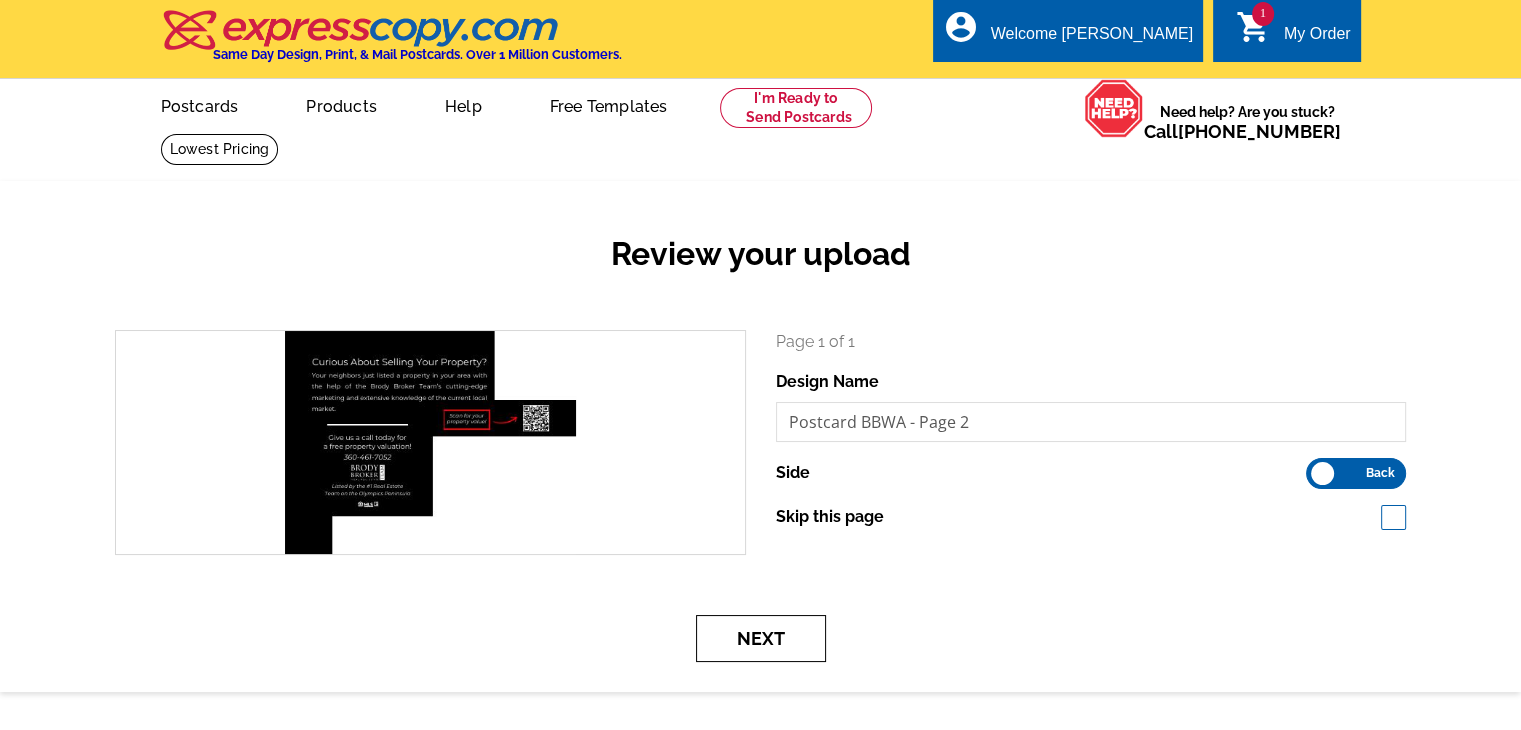click on "Next" at bounding box center [761, 638] 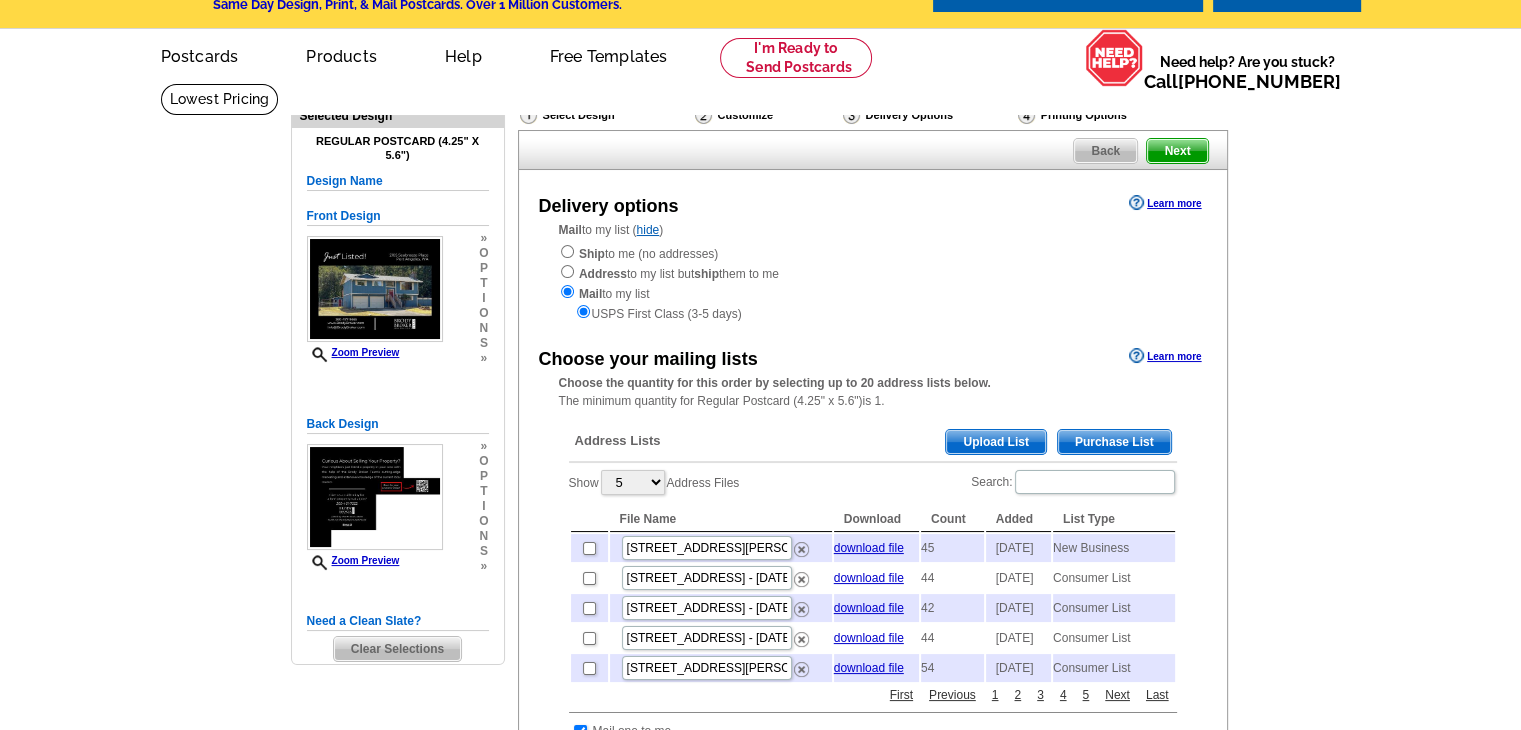 scroll, scrollTop: 100, scrollLeft: 0, axis: vertical 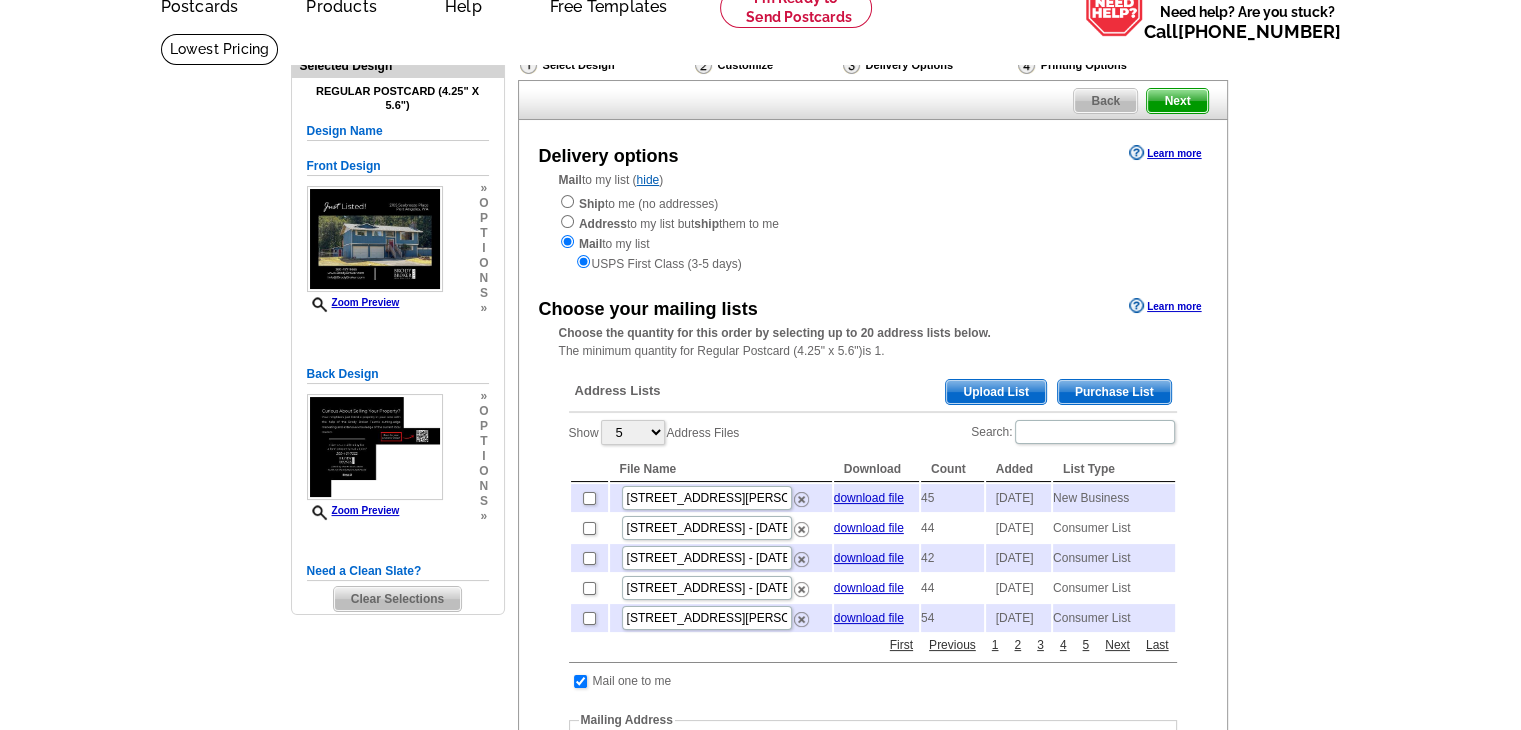click on "Purchase List" at bounding box center (1114, 392) 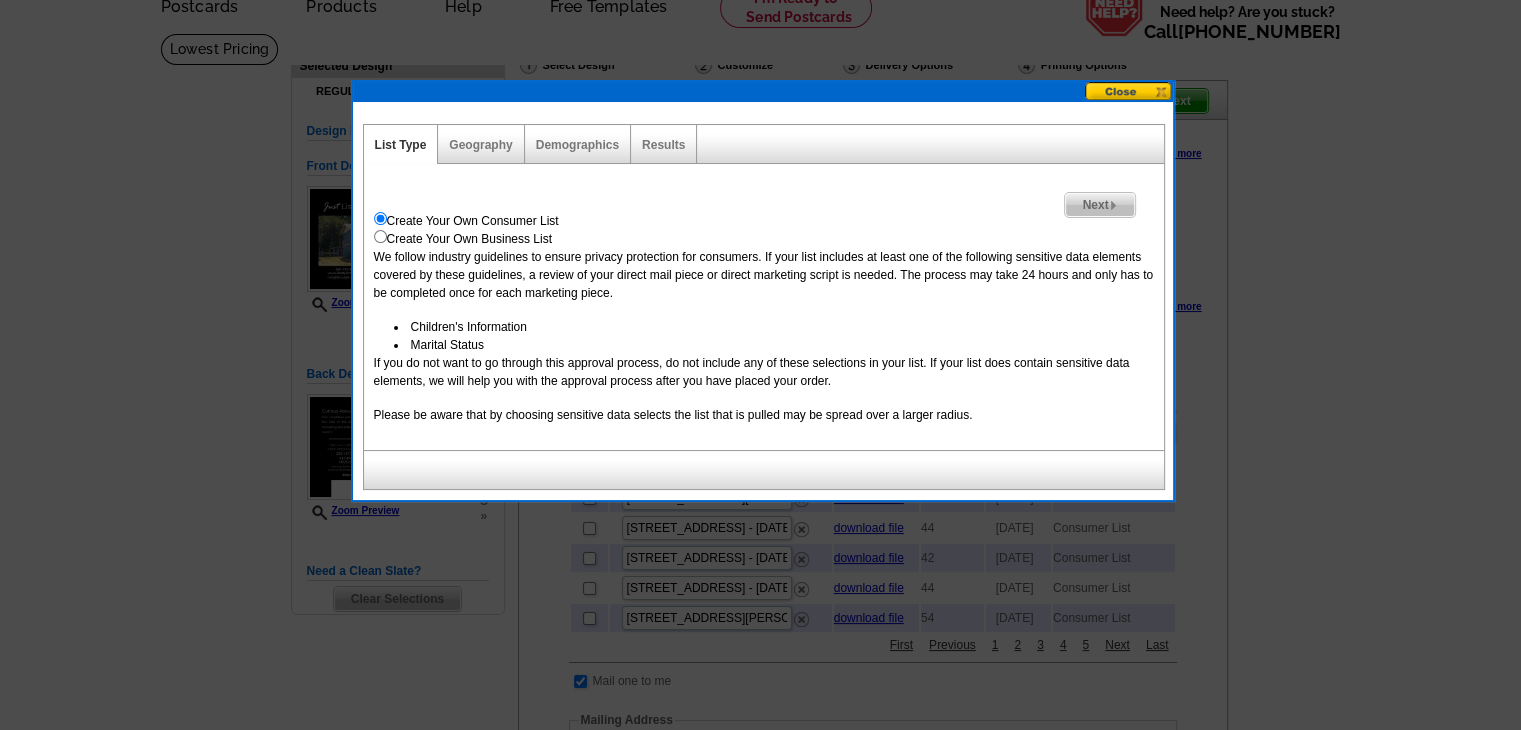 click on "Next" at bounding box center [1099, 205] 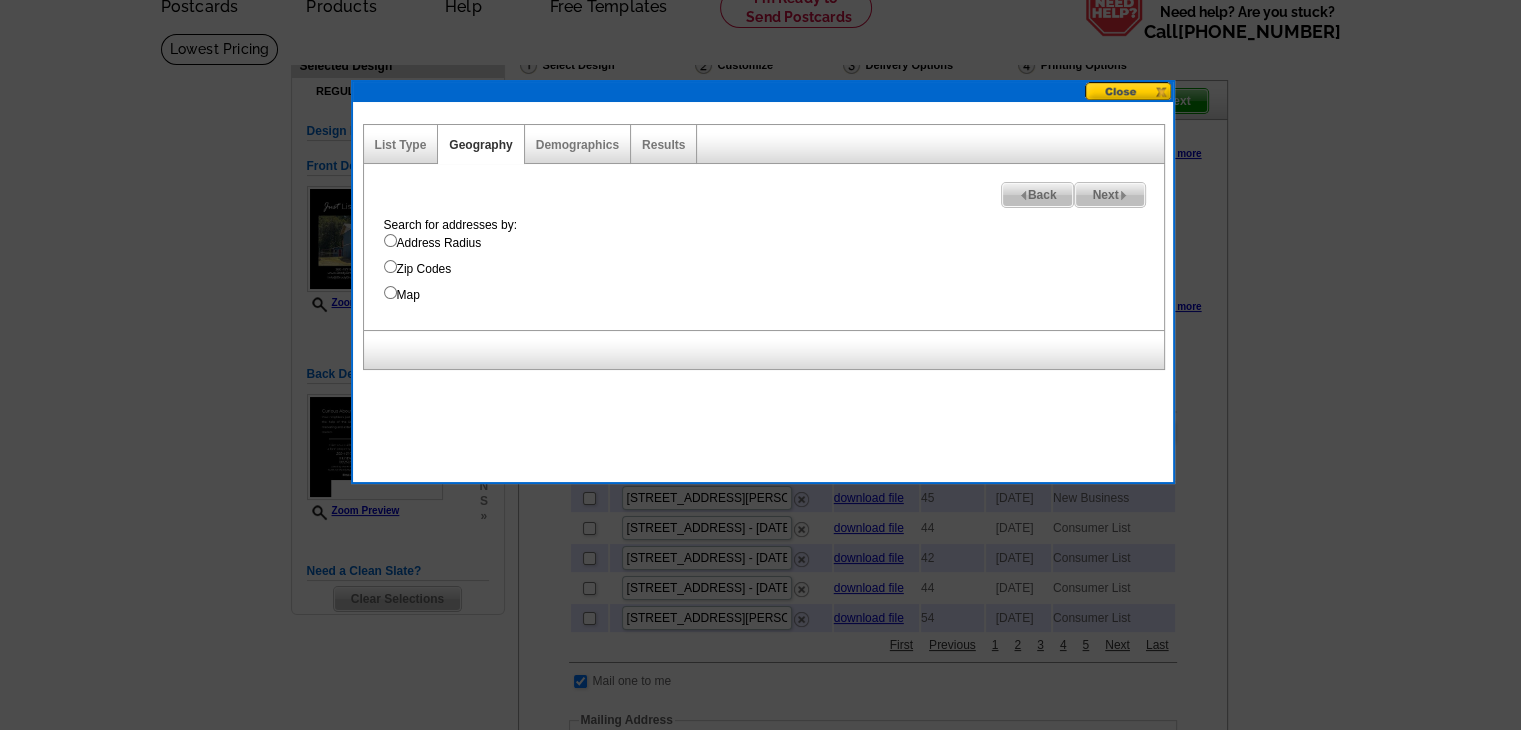 click on "Address Radius" at bounding box center (774, 243) 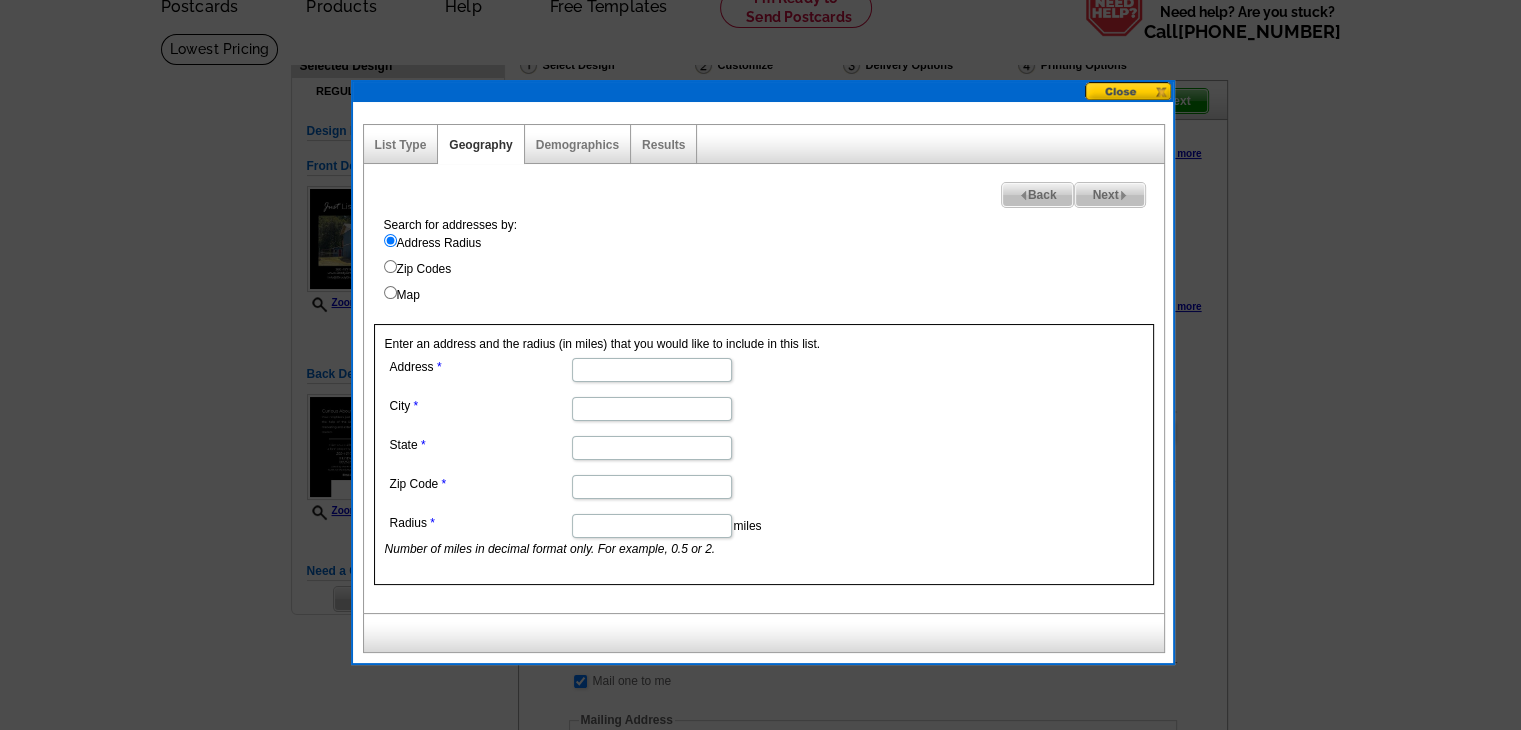 click on "Address" at bounding box center [652, 370] 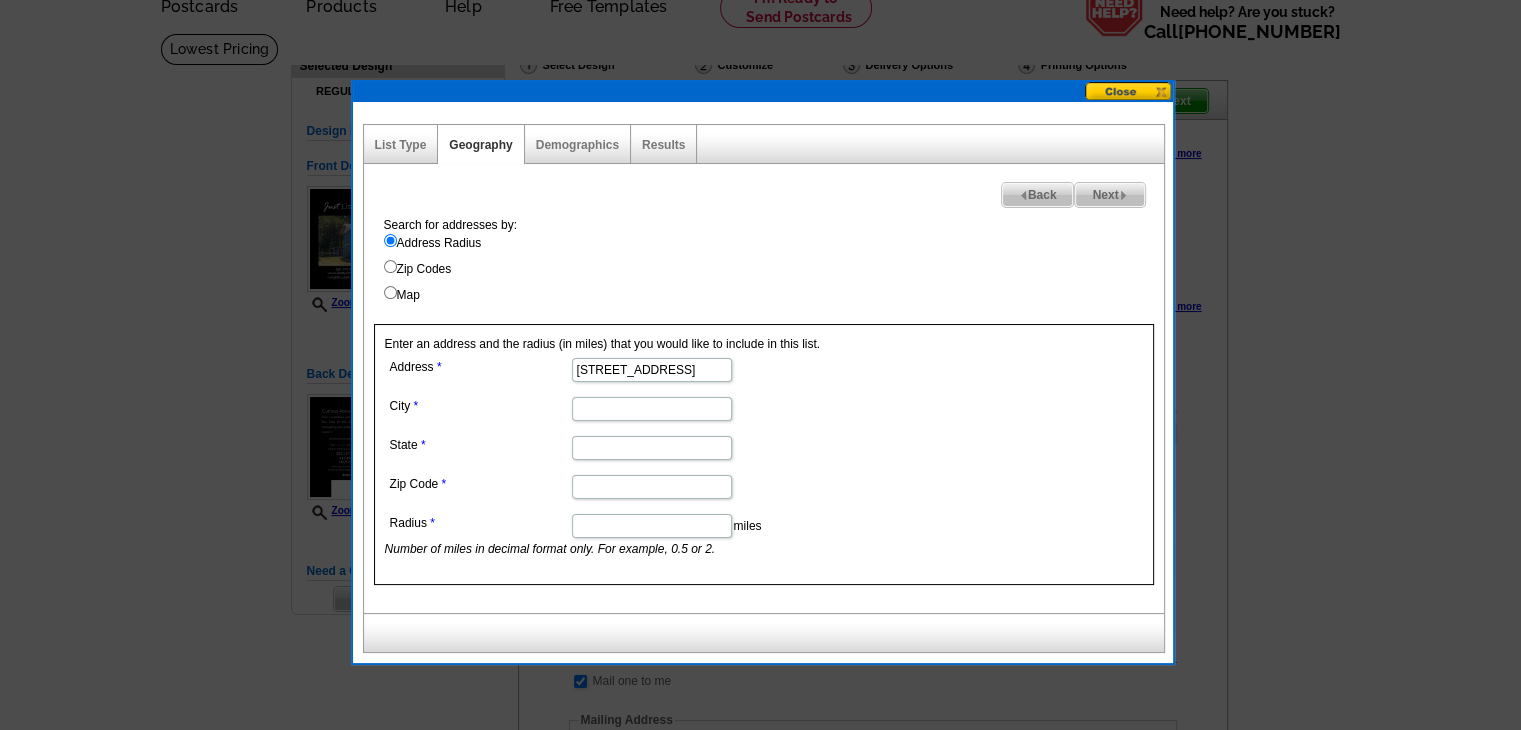 type on "2105 Seabreeze Place" 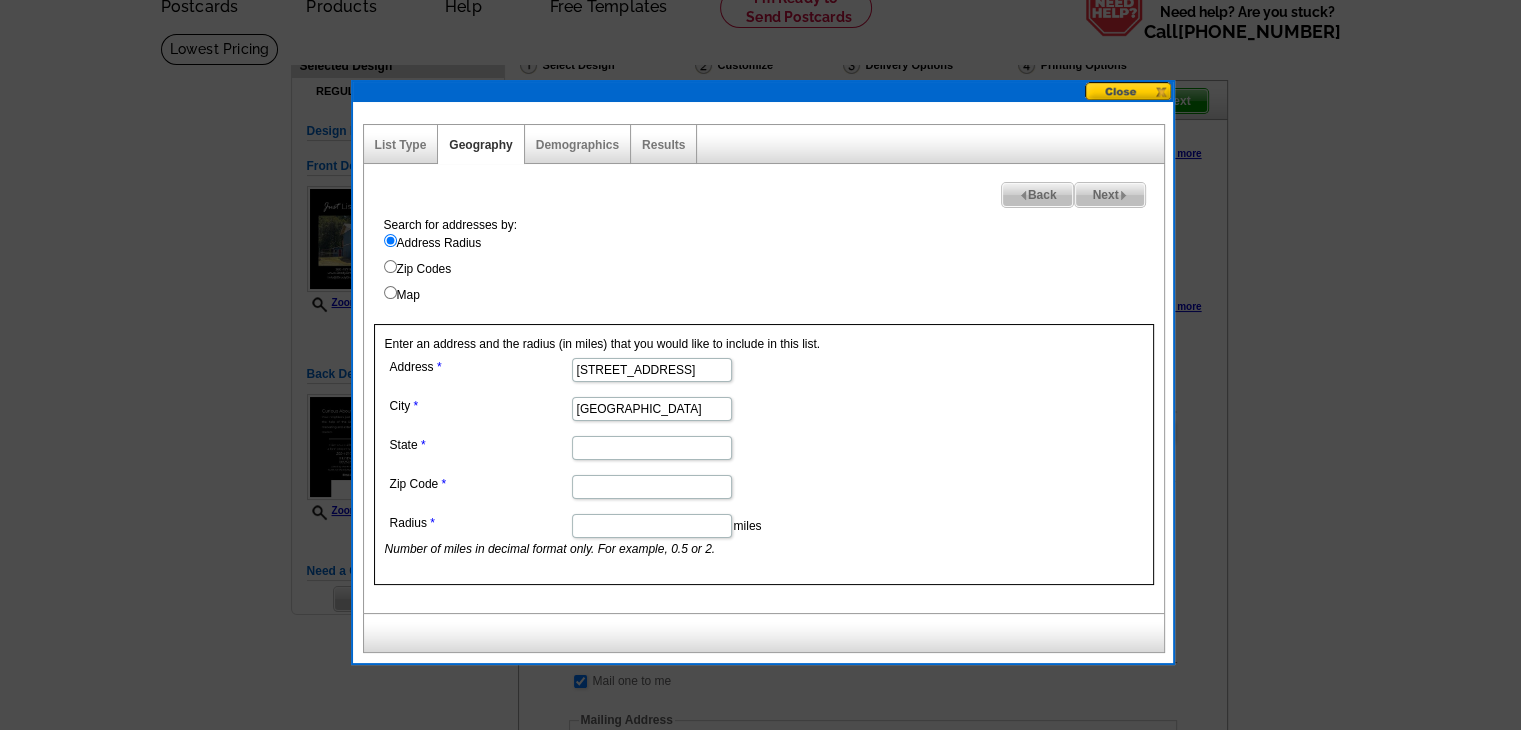 click on "State" at bounding box center (652, 448) 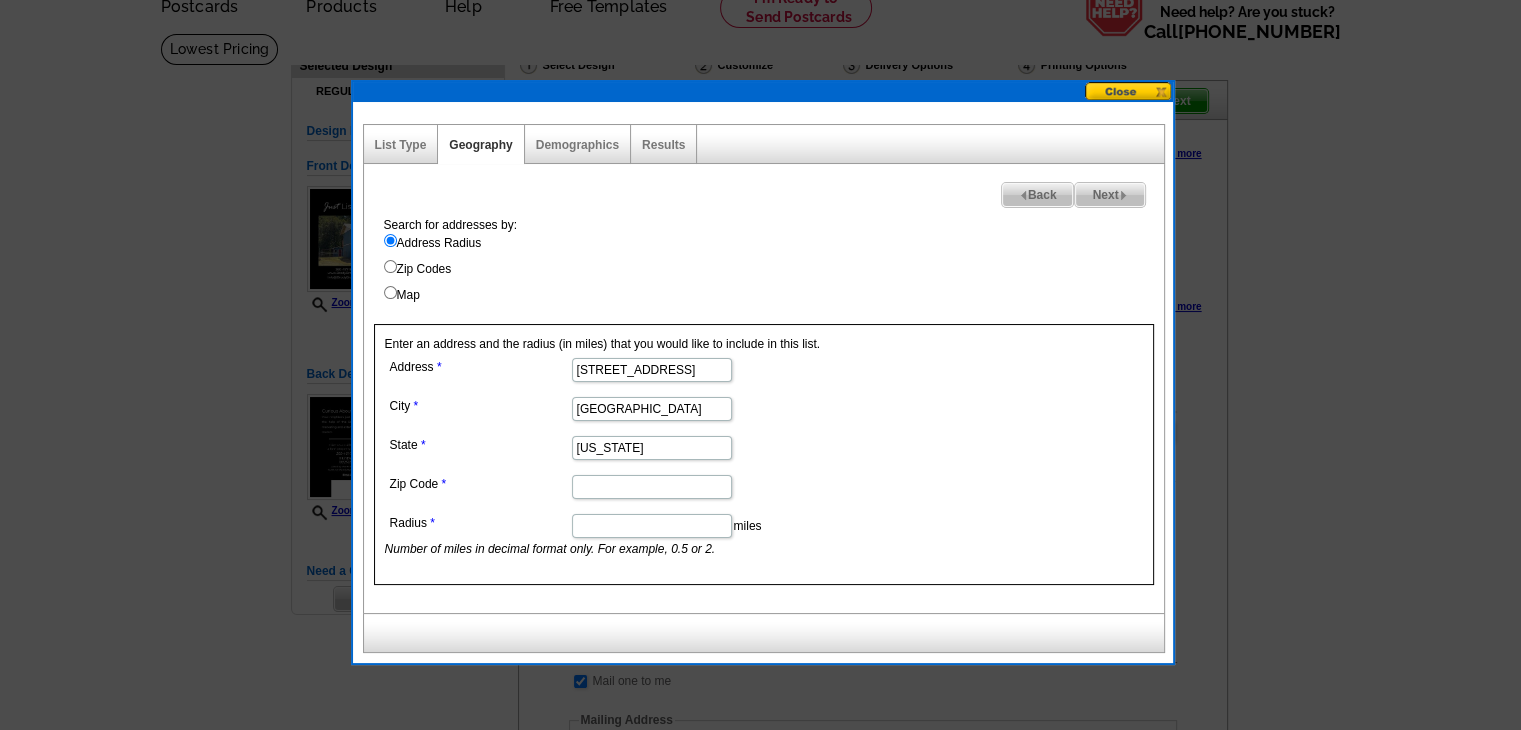 click on "Zip Code" at bounding box center (652, 487) 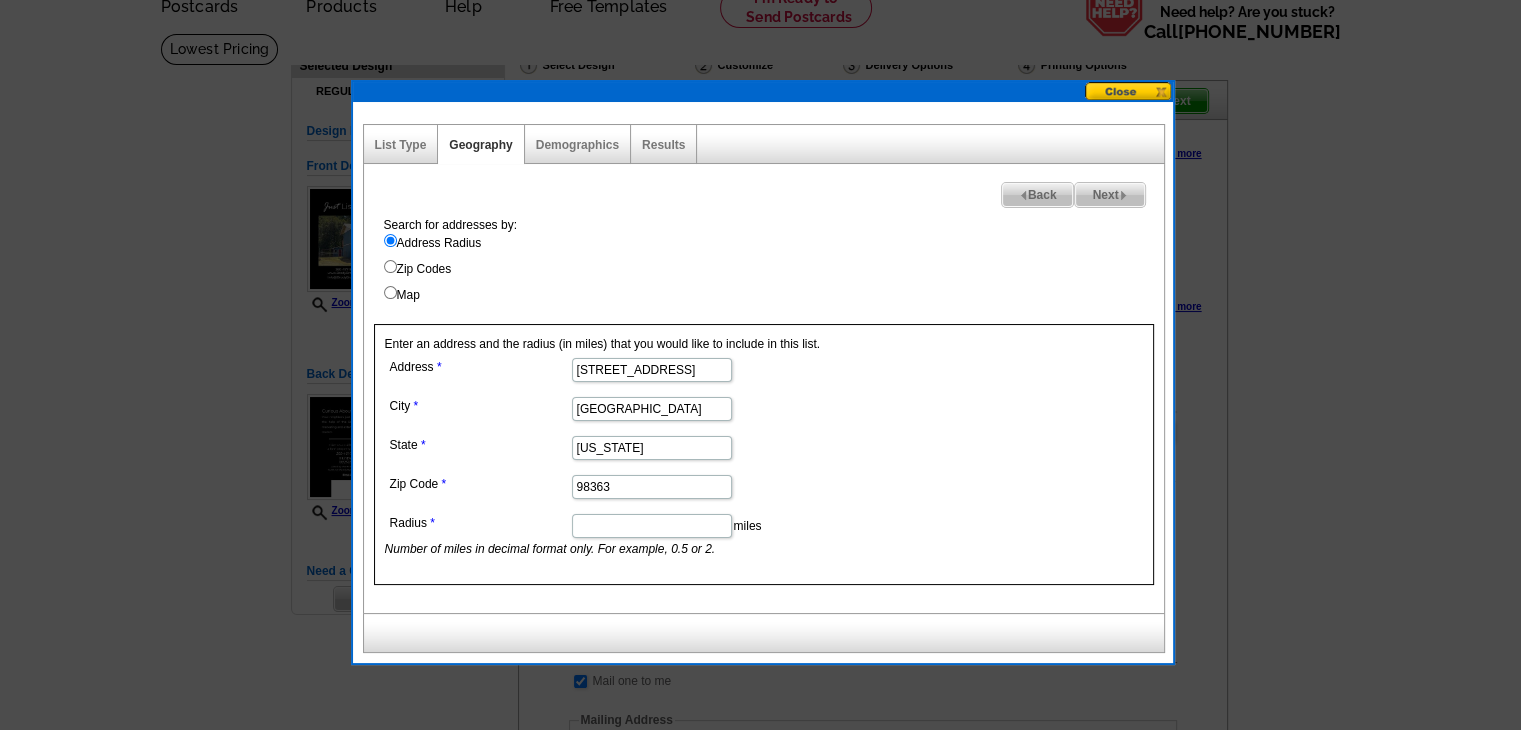 type on "98363" 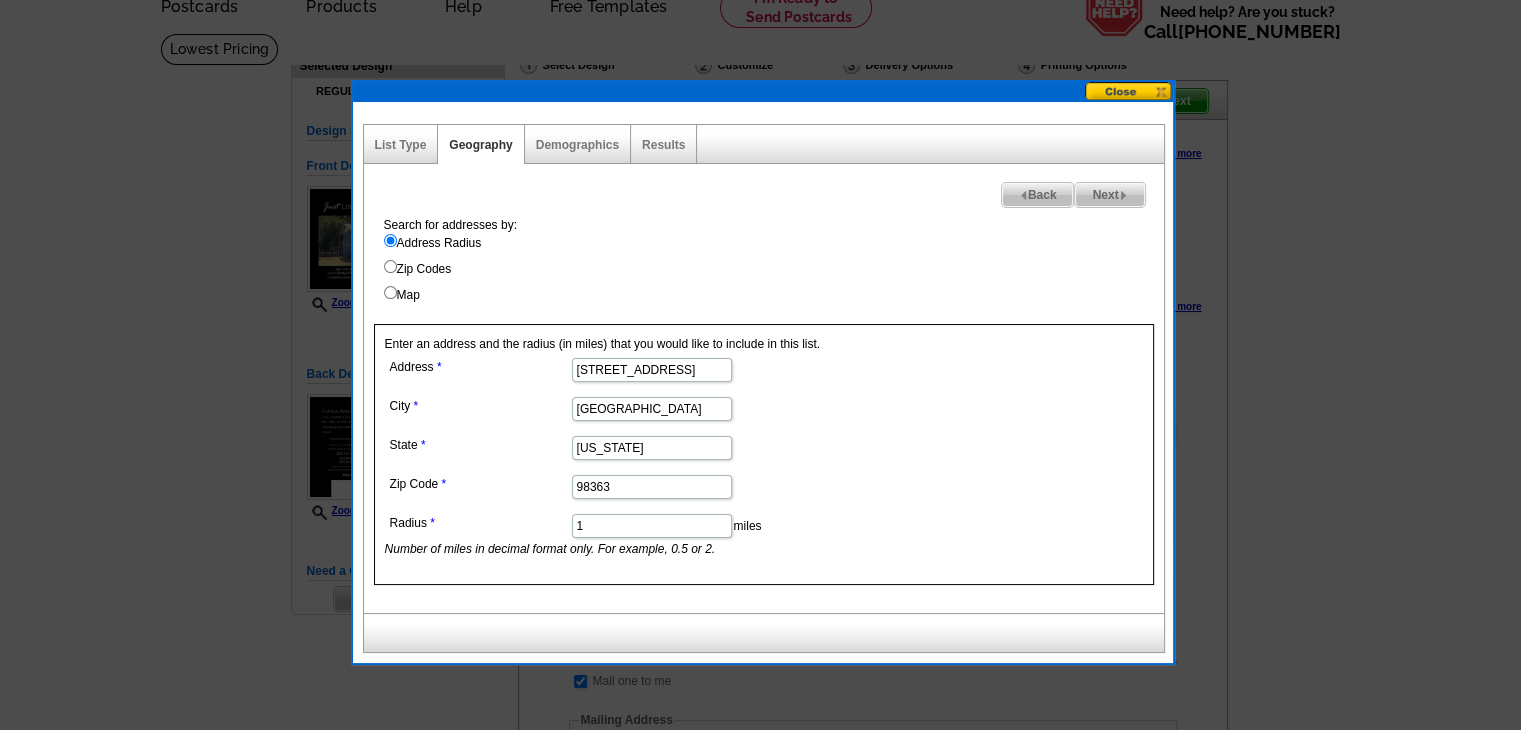 type on "1" 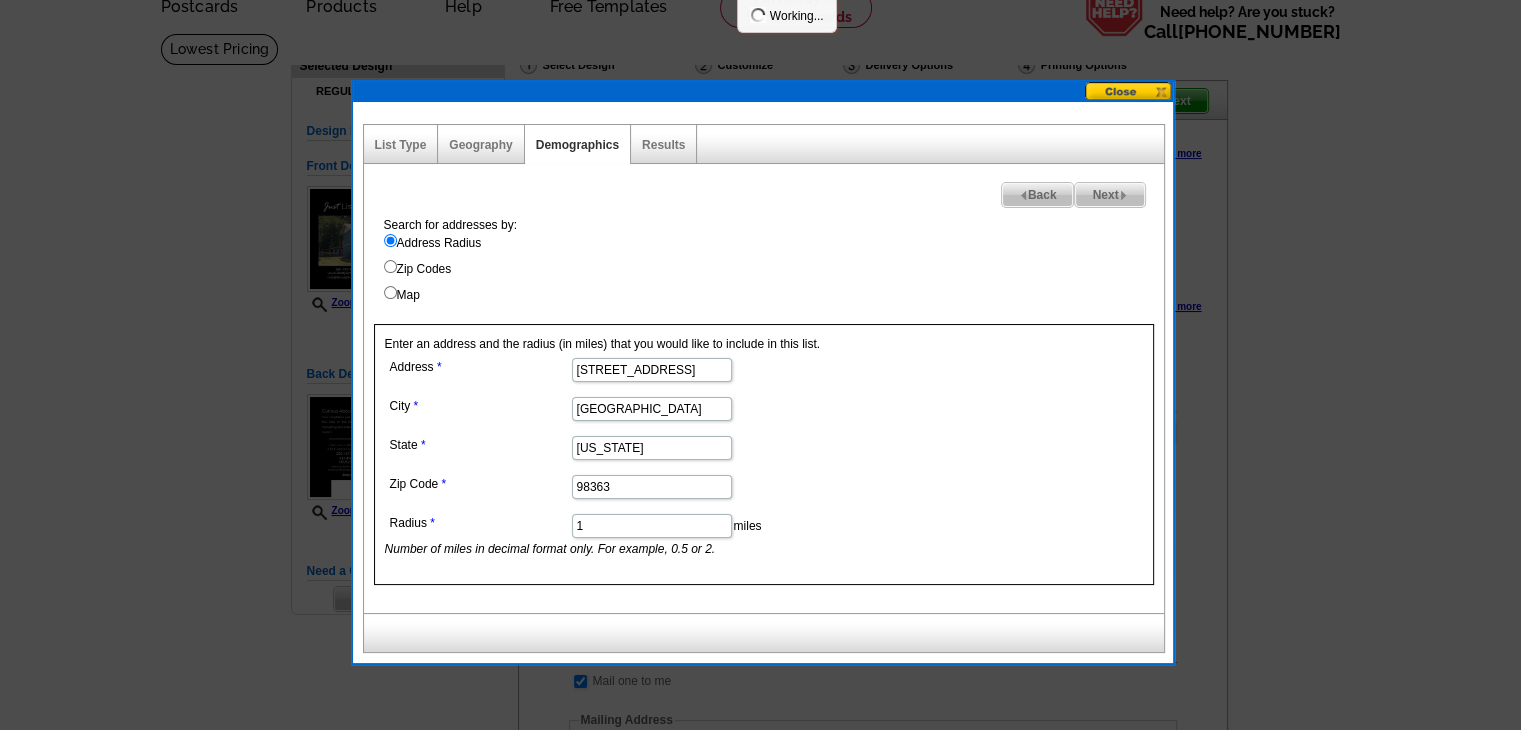 select 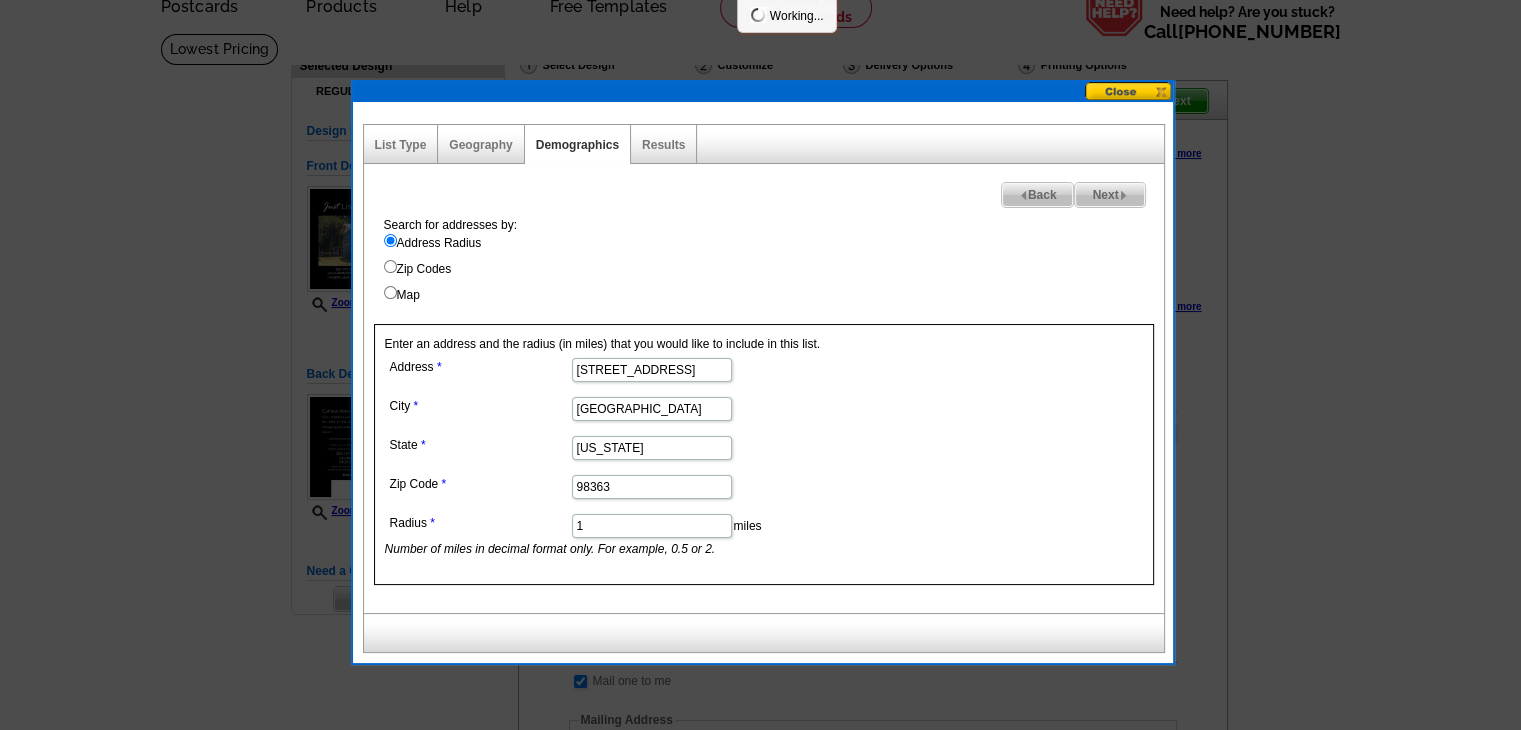select 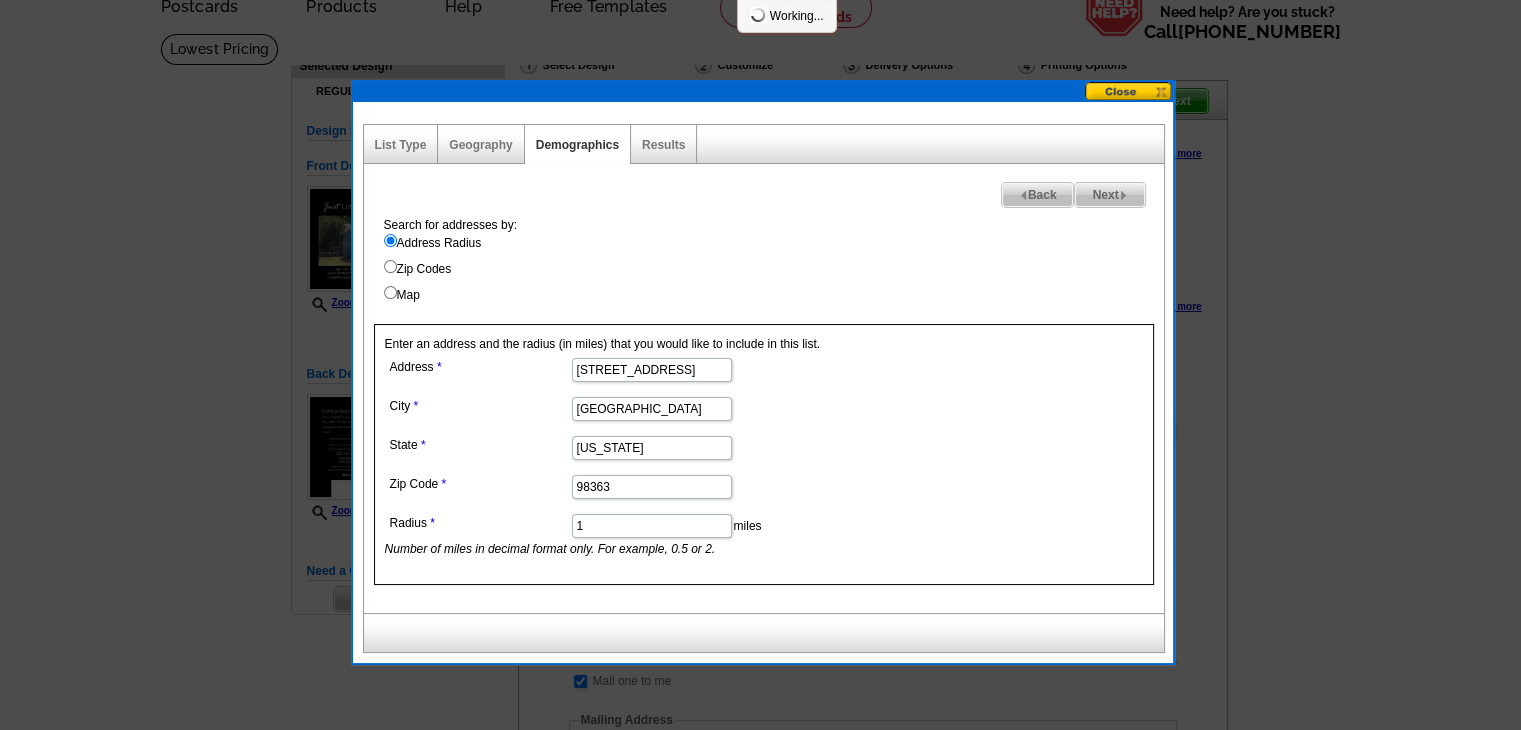 select 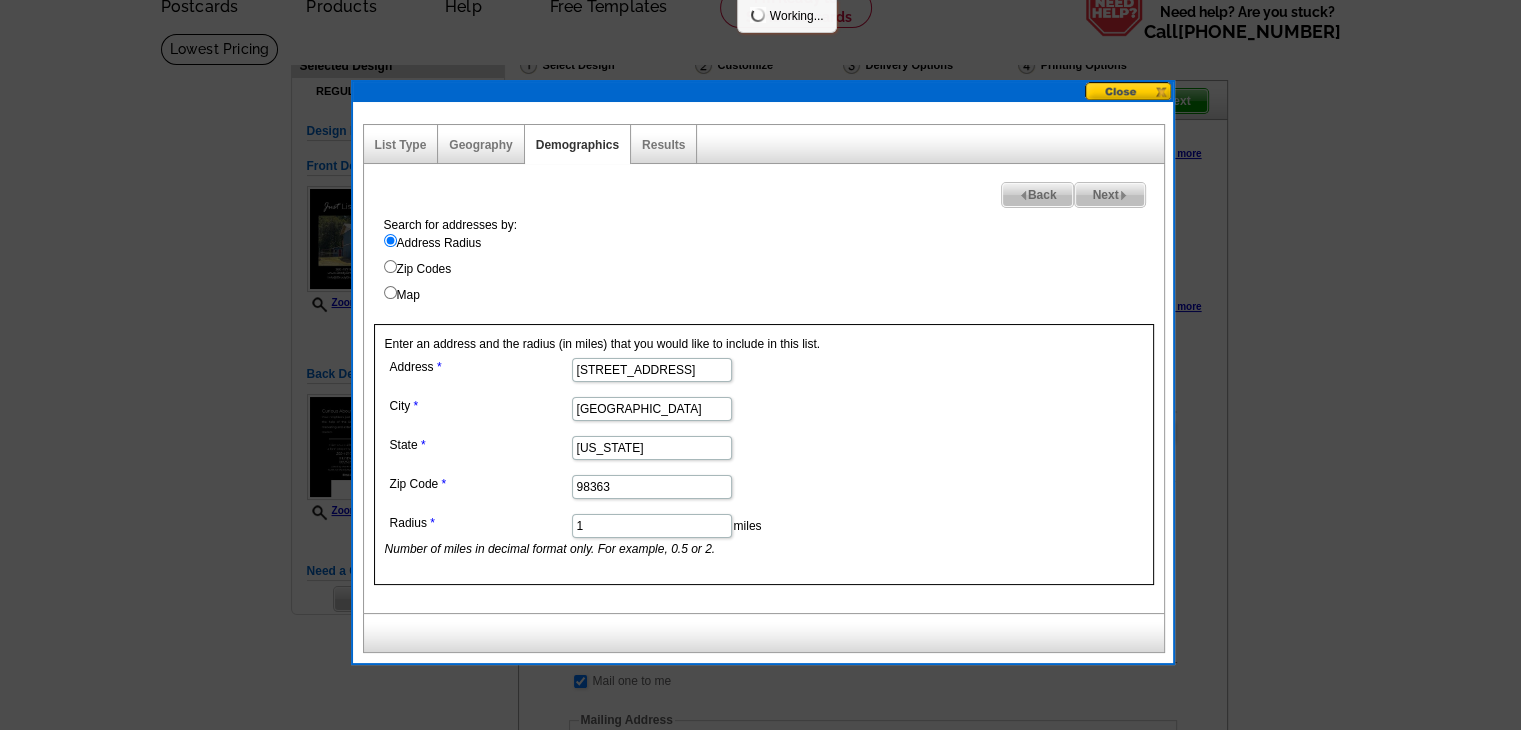 select 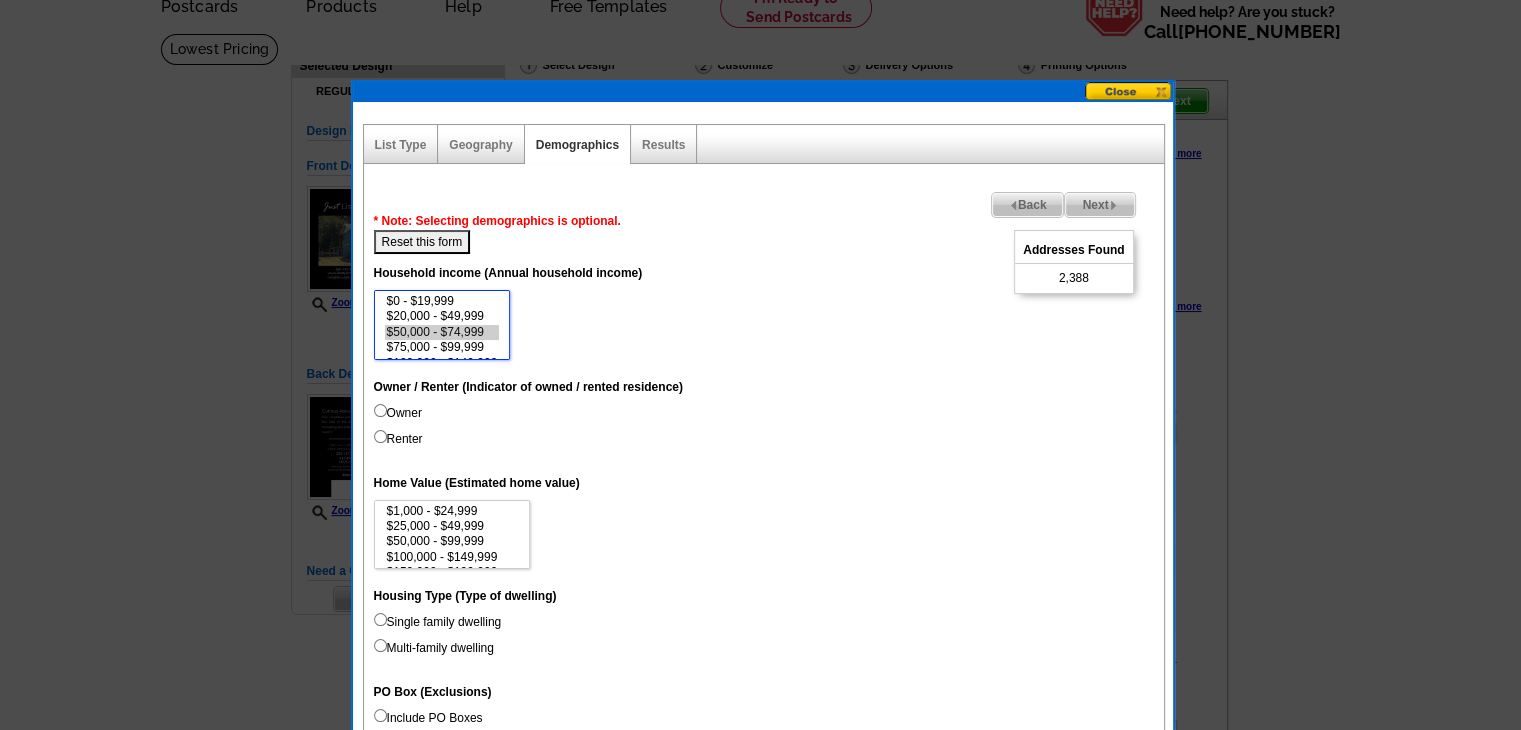 click on "$50,000 - $74,999" at bounding box center [442, 332] 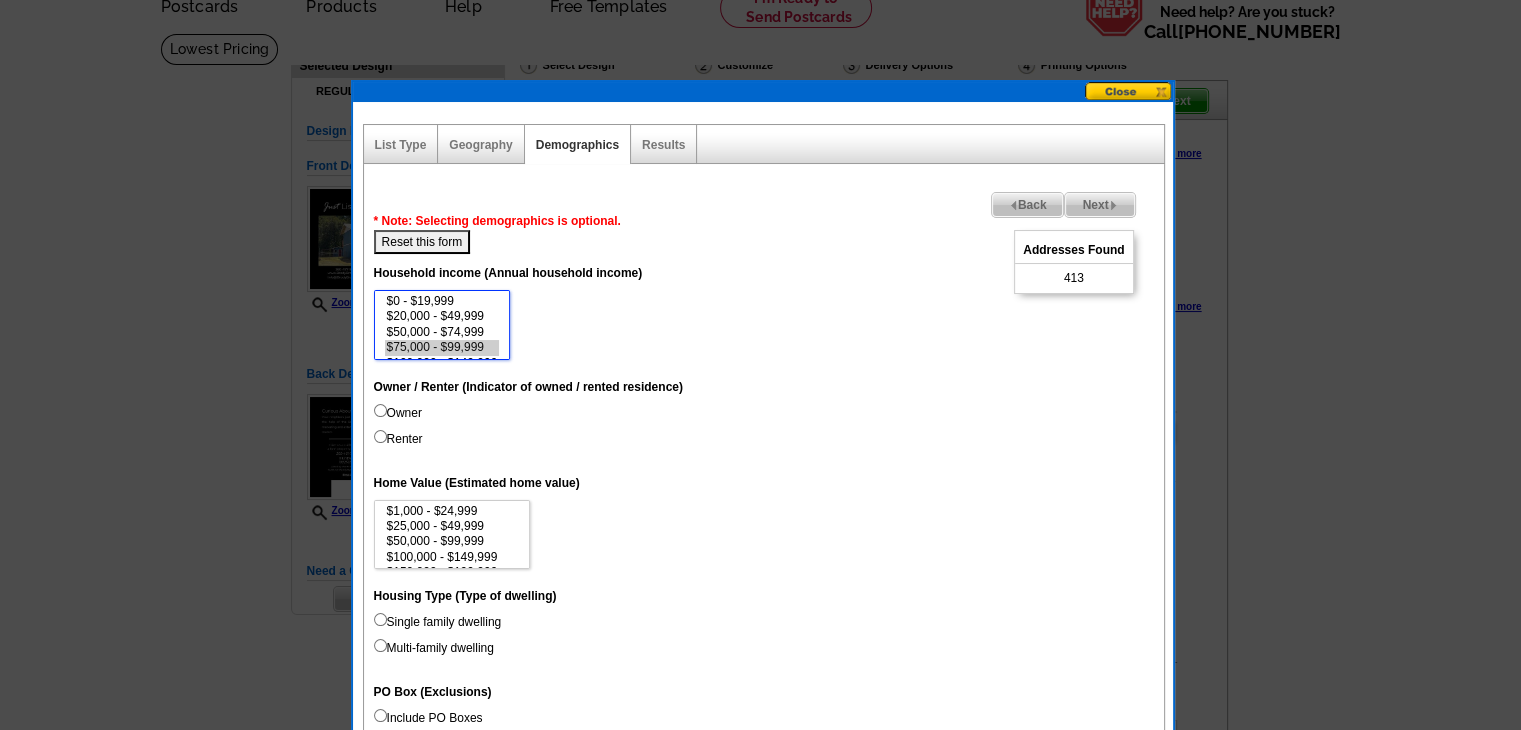 click on "$75,000 - $99,999" at bounding box center [442, 347] 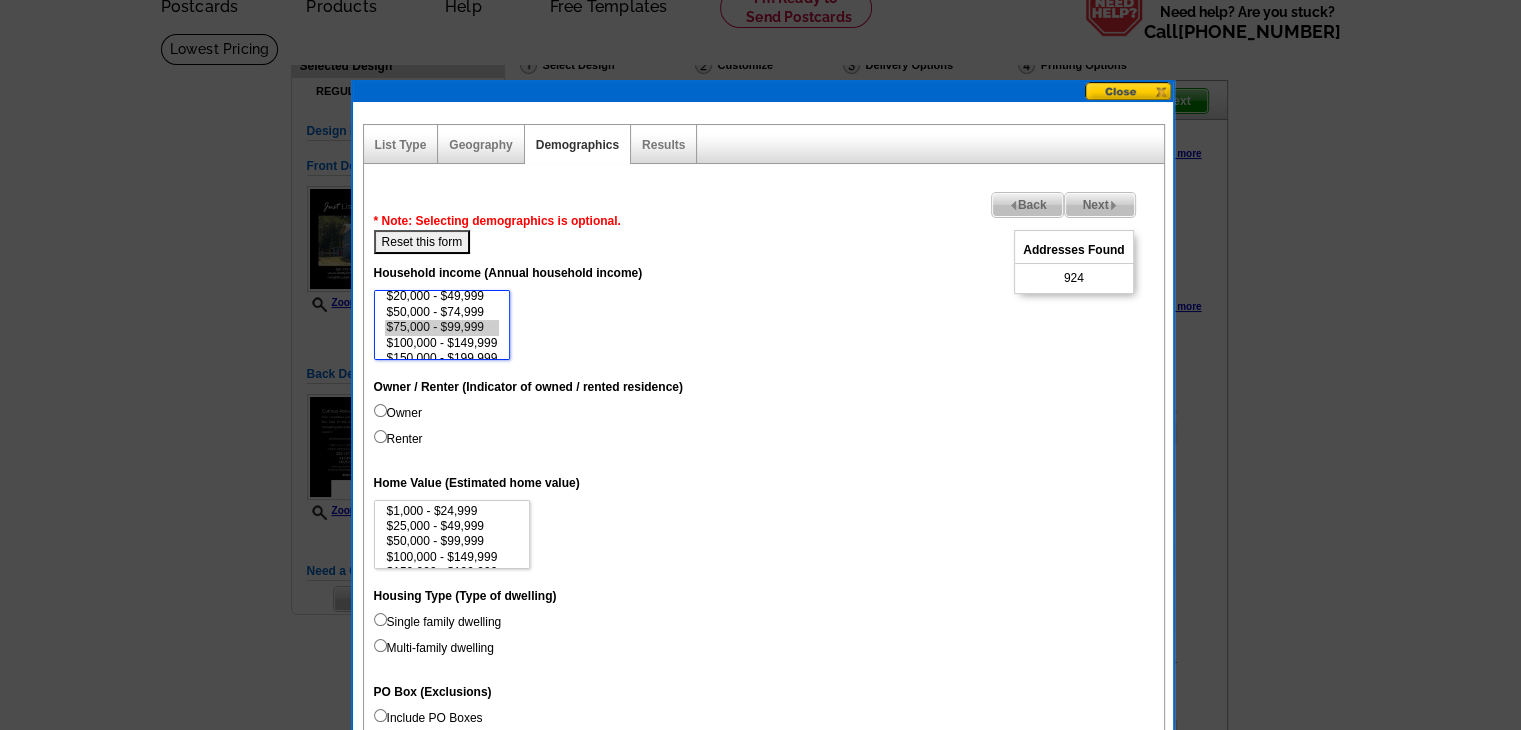scroll, scrollTop: 25, scrollLeft: 0, axis: vertical 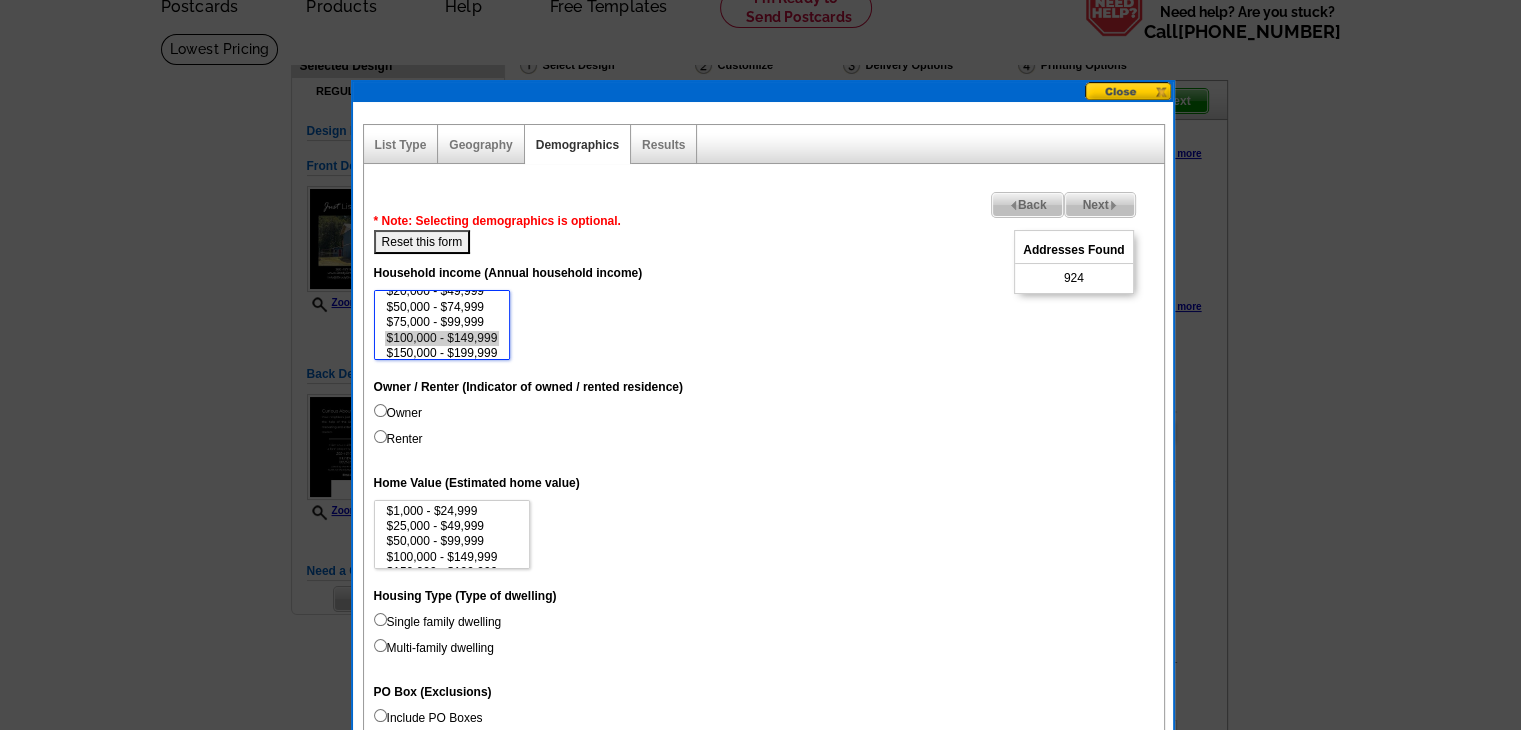 click on "$100,000 - $149,999" at bounding box center [442, 338] 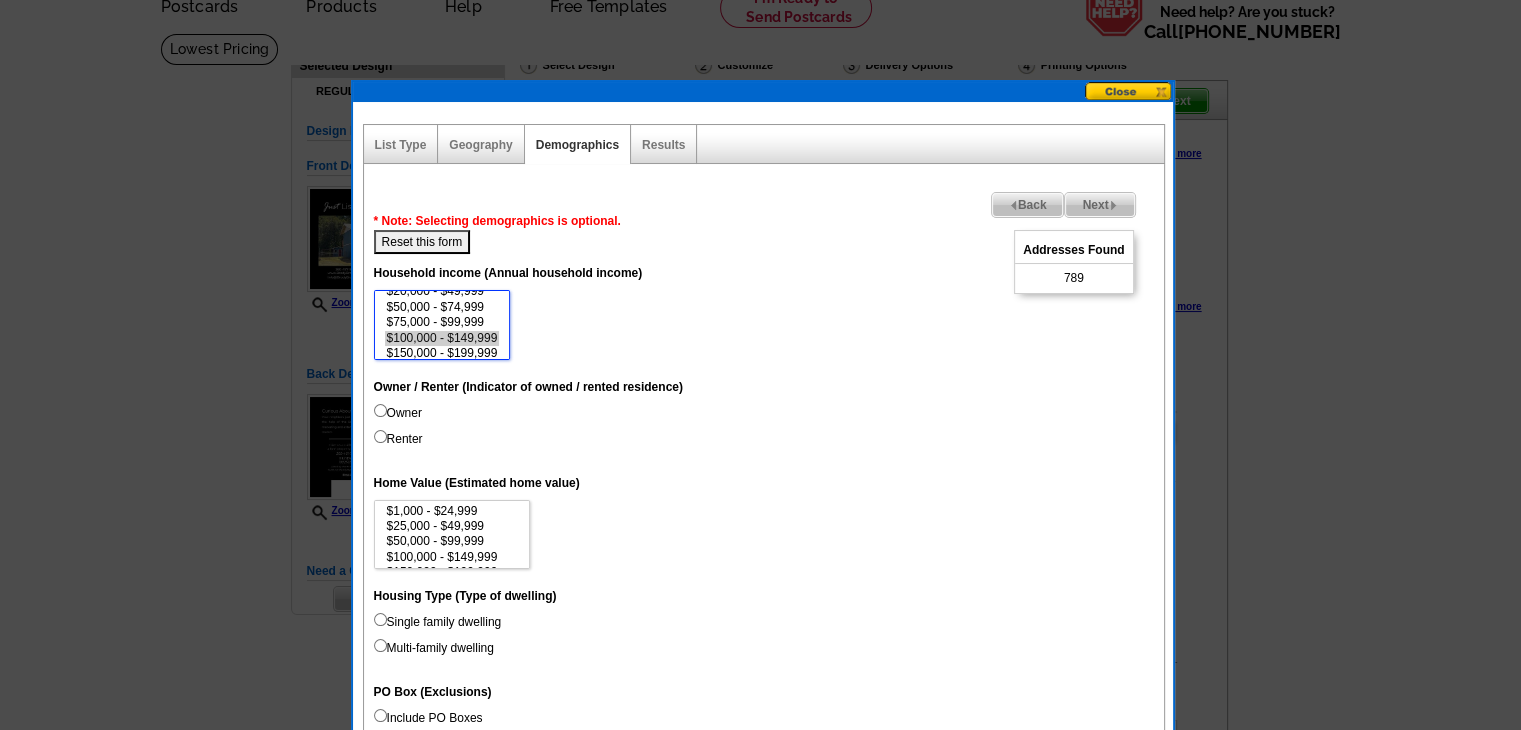 scroll, scrollTop: 28, scrollLeft: 0, axis: vertical 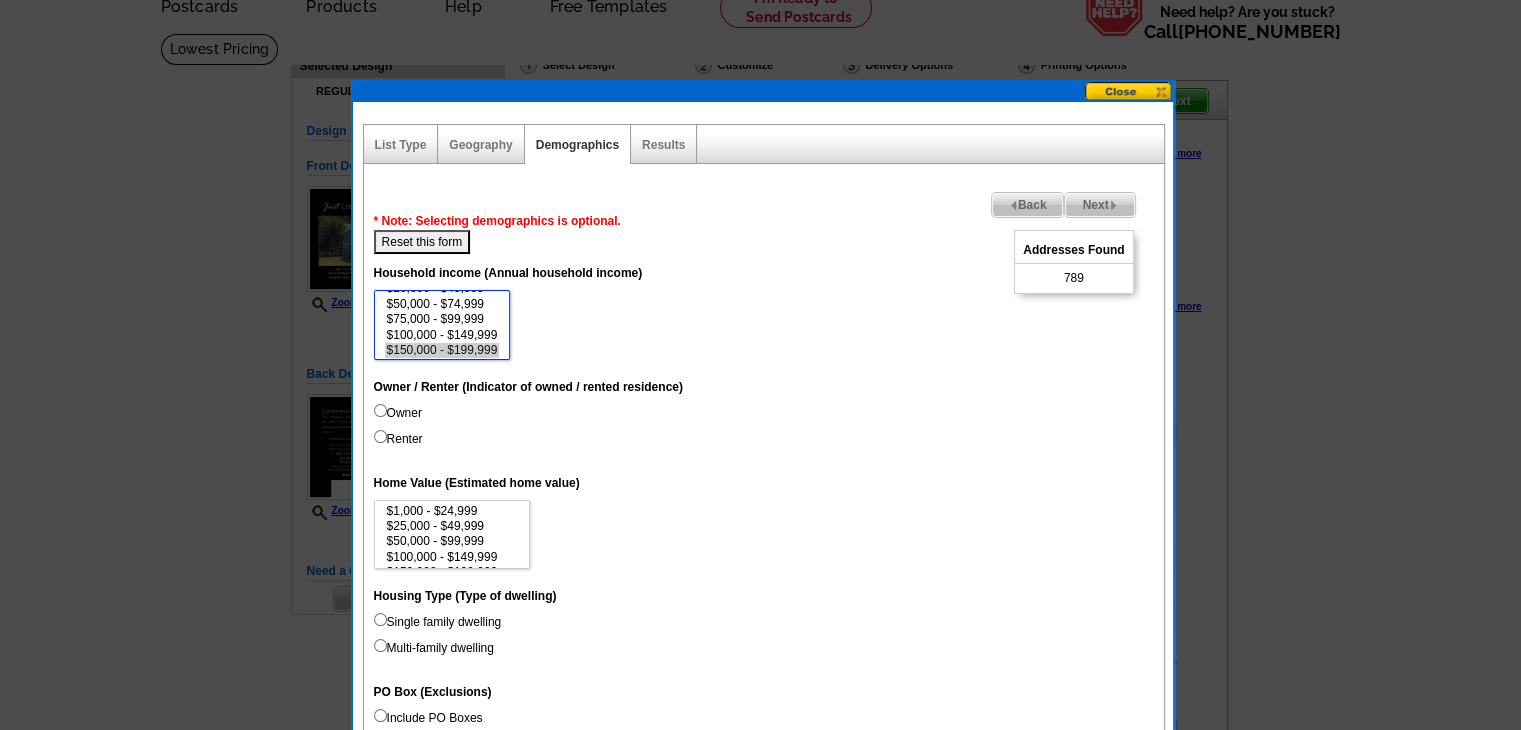 click on "$150,000 - $199,999" at bounding box center (442, 350) 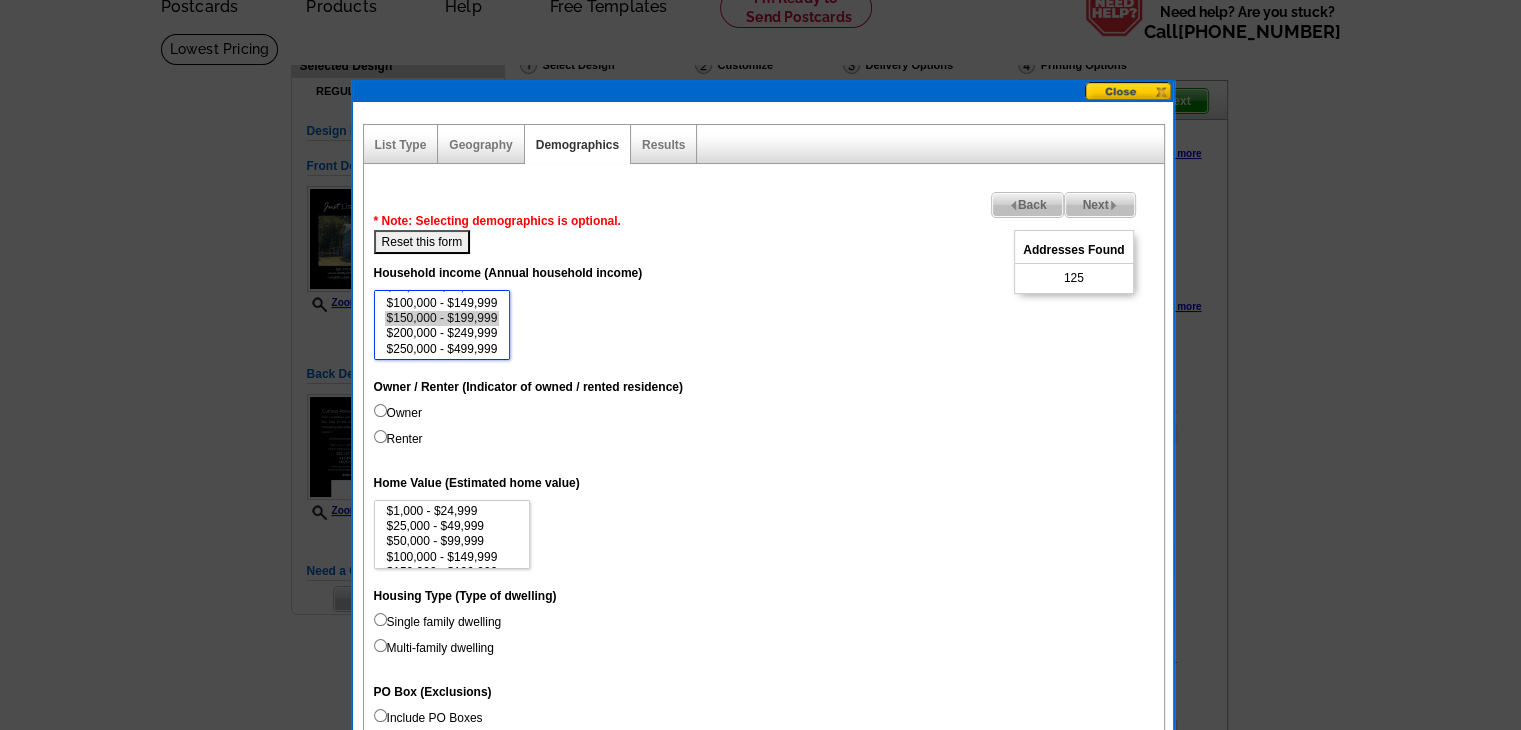 scroll, scrollTop: 64, scrollLeft: 0, axis: vertical 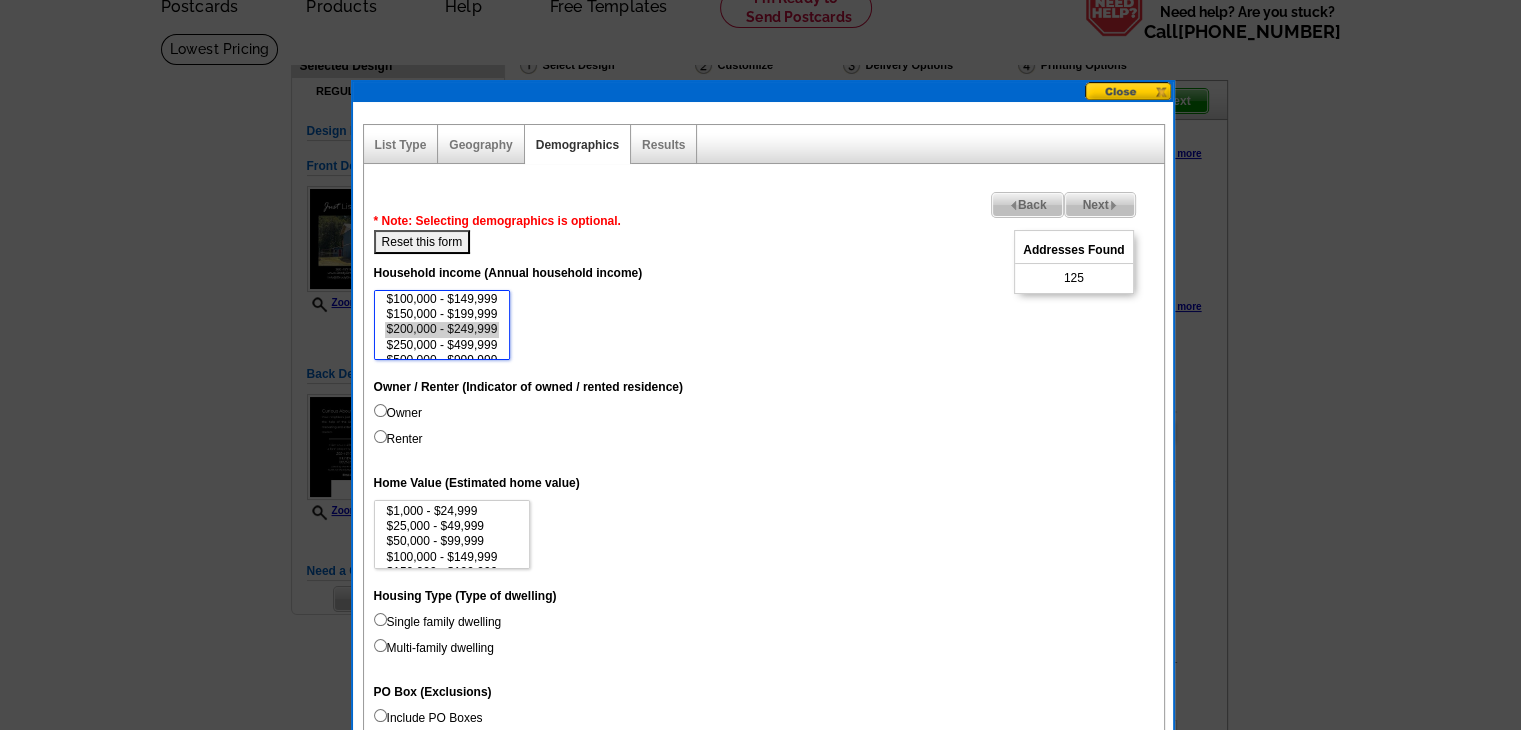 click on "$200,000 - $249,999" at bounding box center [442, 329] 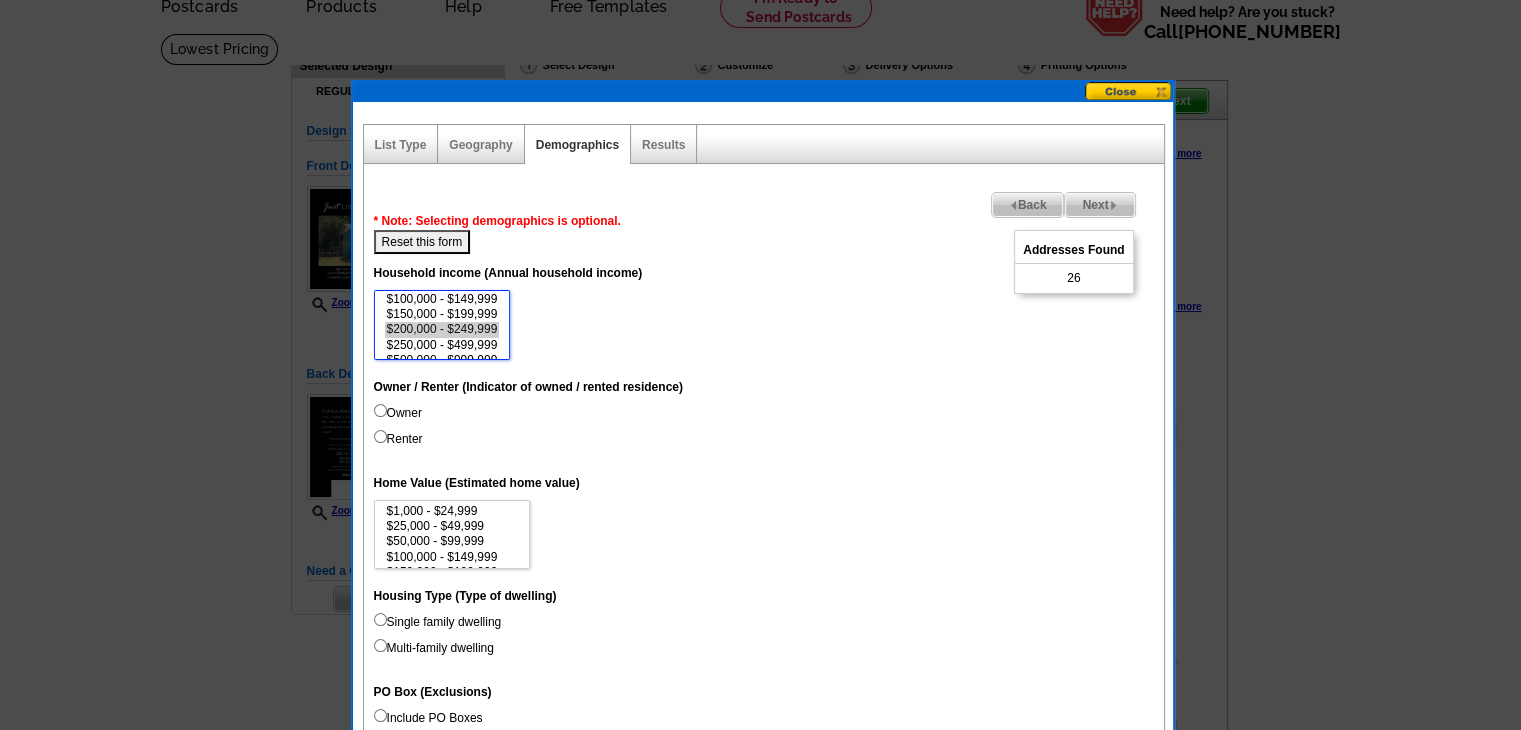 select on "150000-199999" 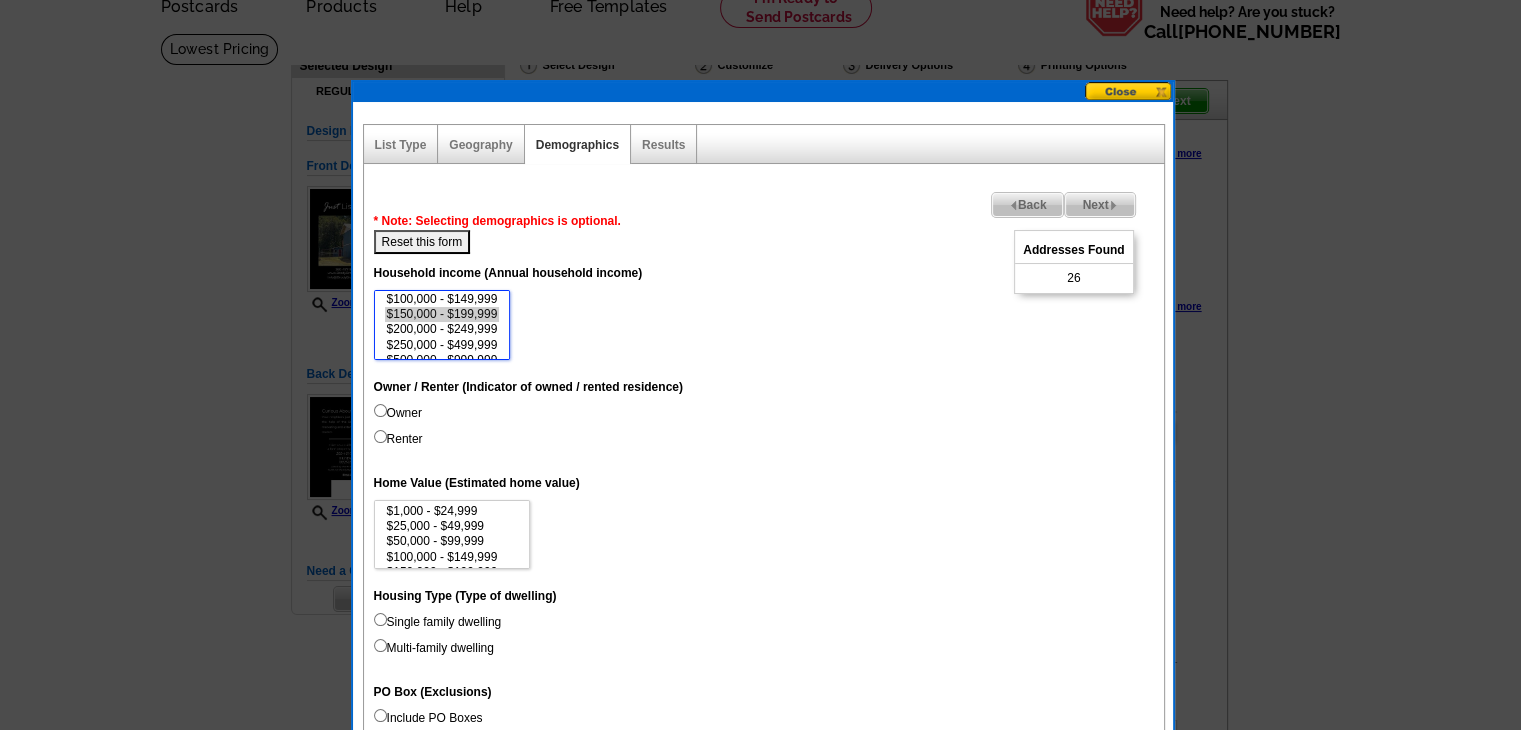 click on "$150,000 - $199,999" at bounding box center (442, 314) 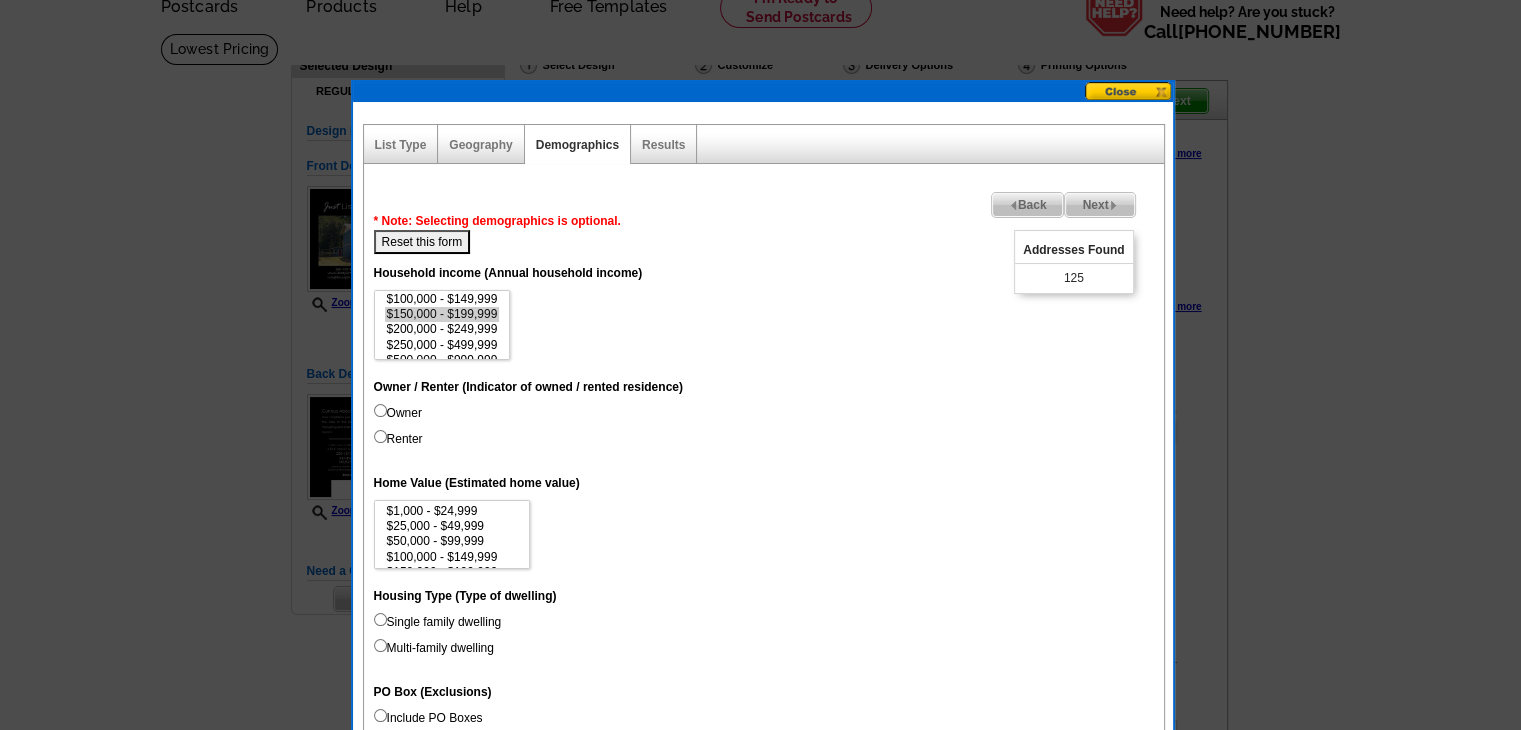 click on "Owner" at bounding box center [398, 413] 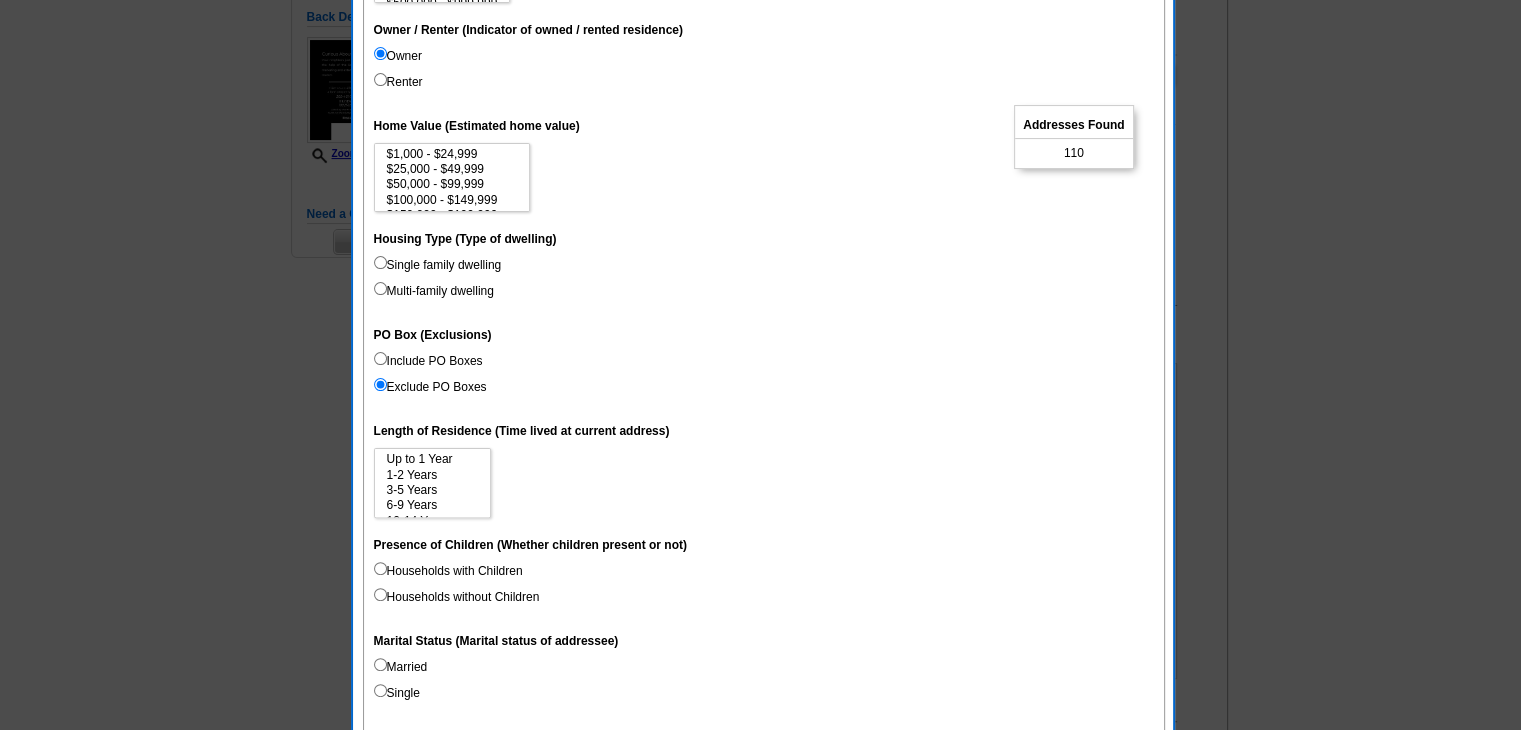 scroll, scrollTop: 500, scrollLeft: 0, axis: vertical 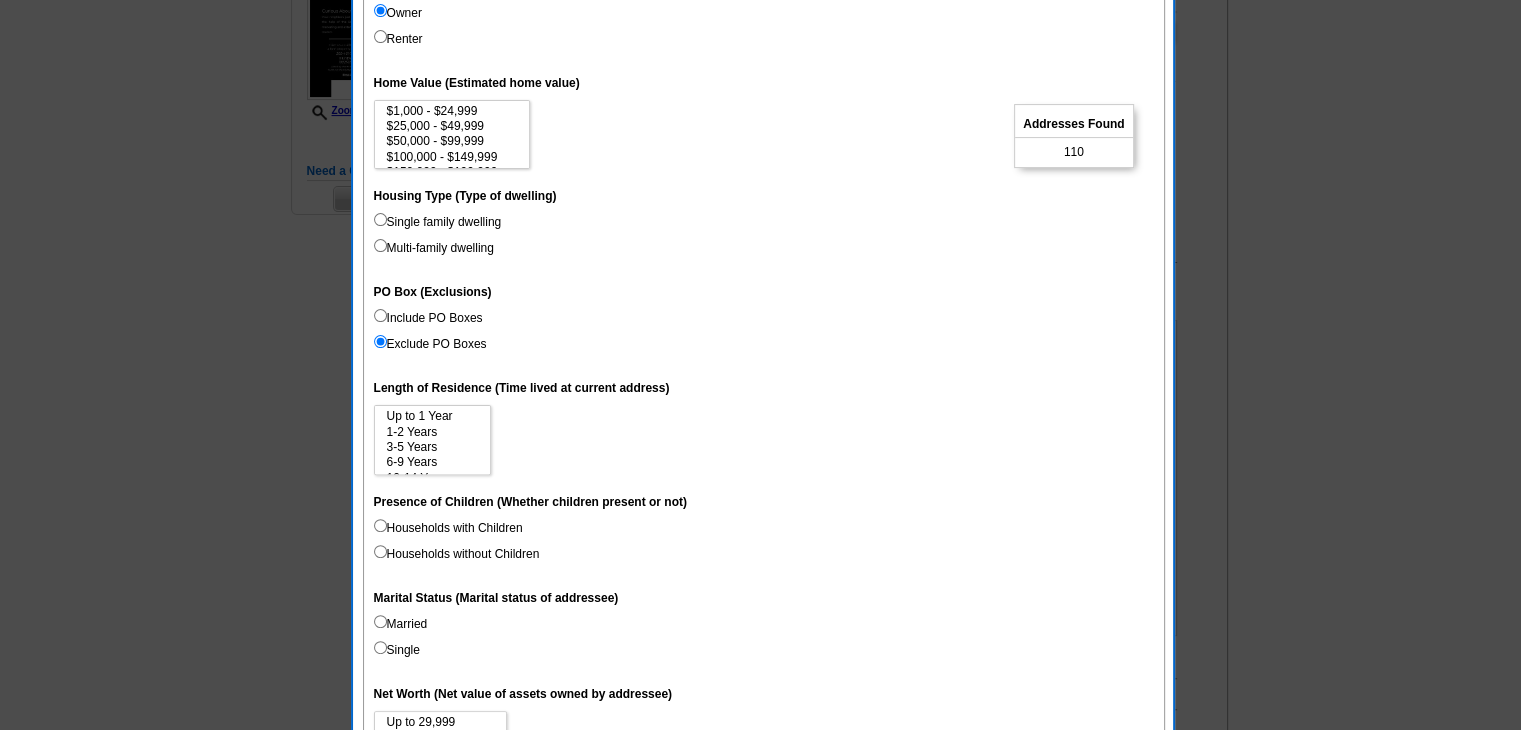 click on "Married" at bounding box center (401, 624) 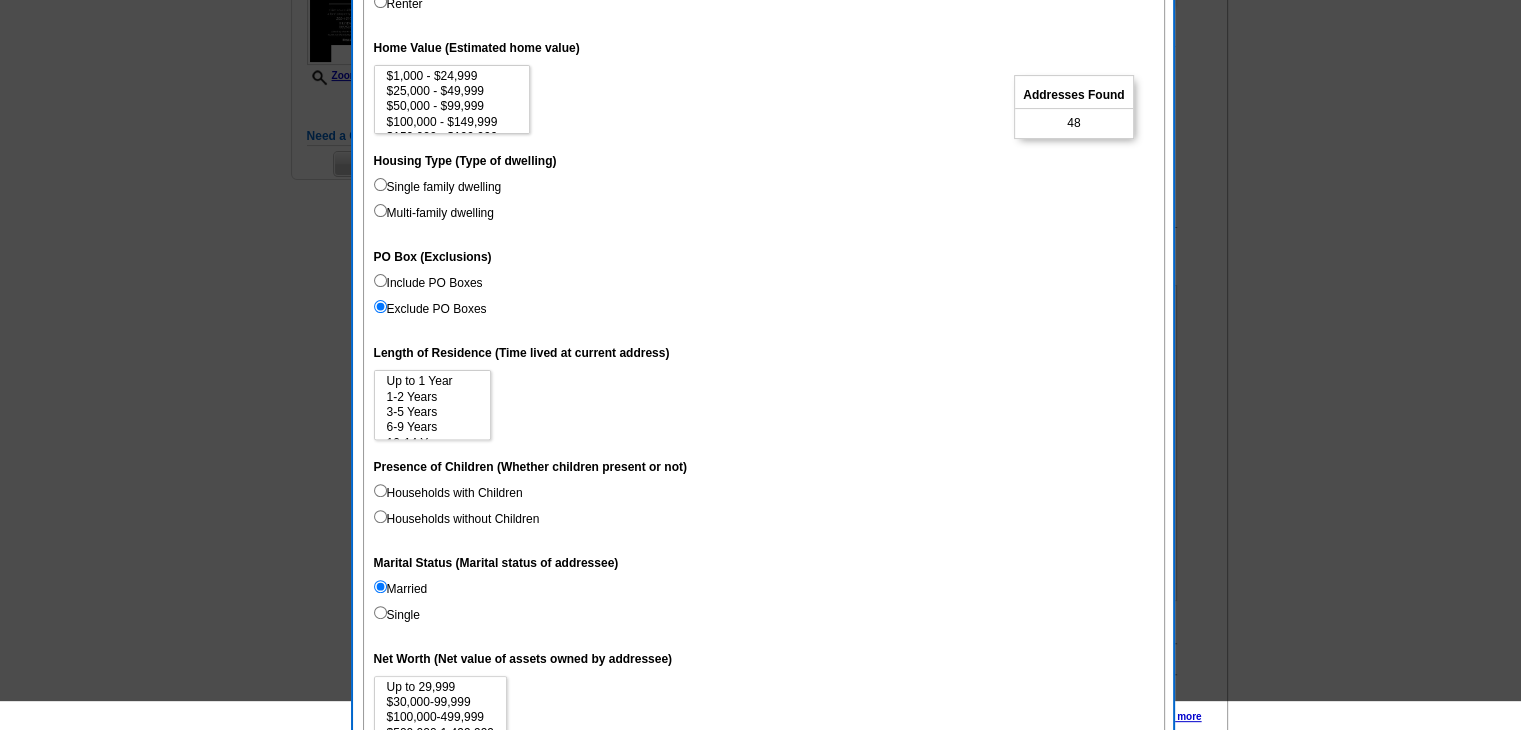 scroll, scrollTop: 0, scrollLeft: 0, axis: both 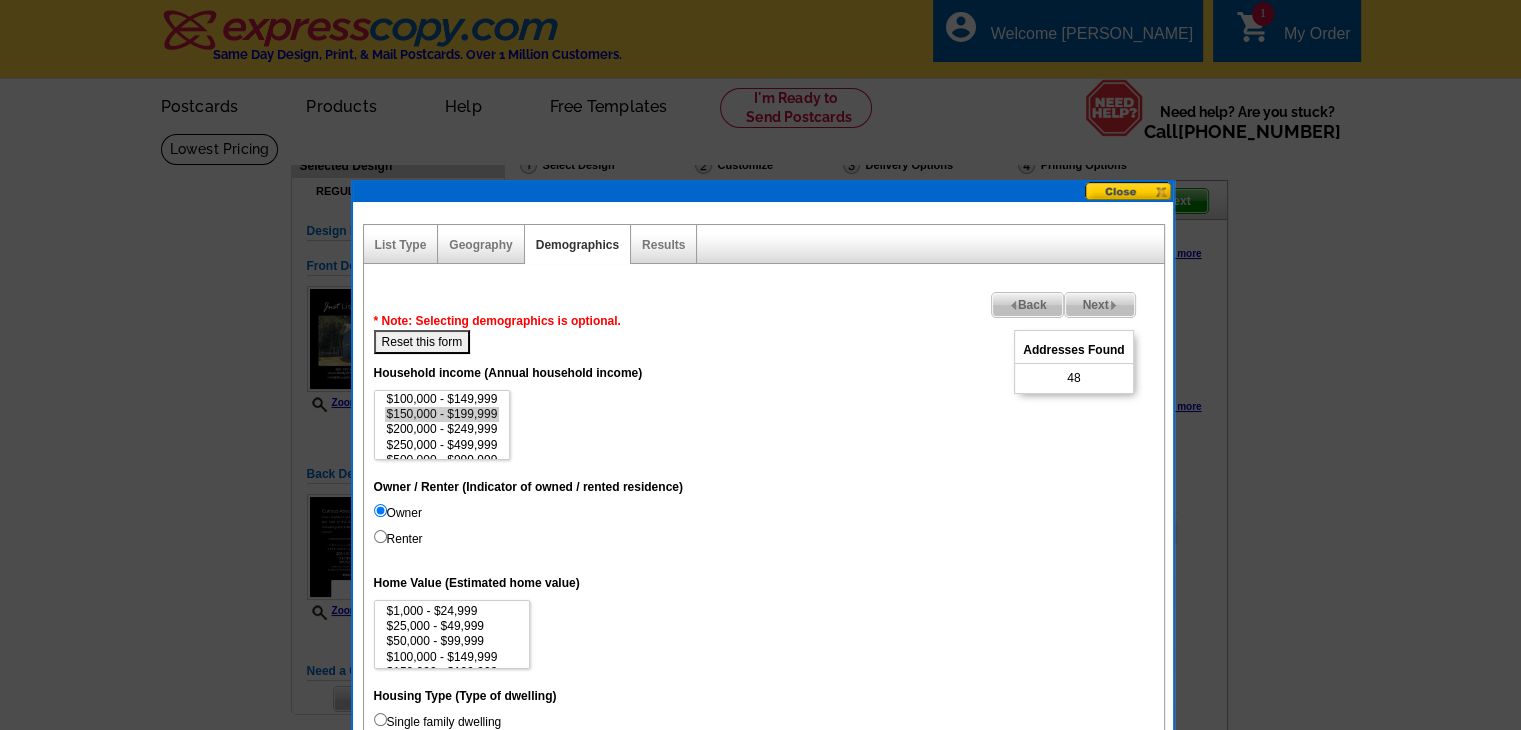 click on "Next" at bounding box center (1099, 305) 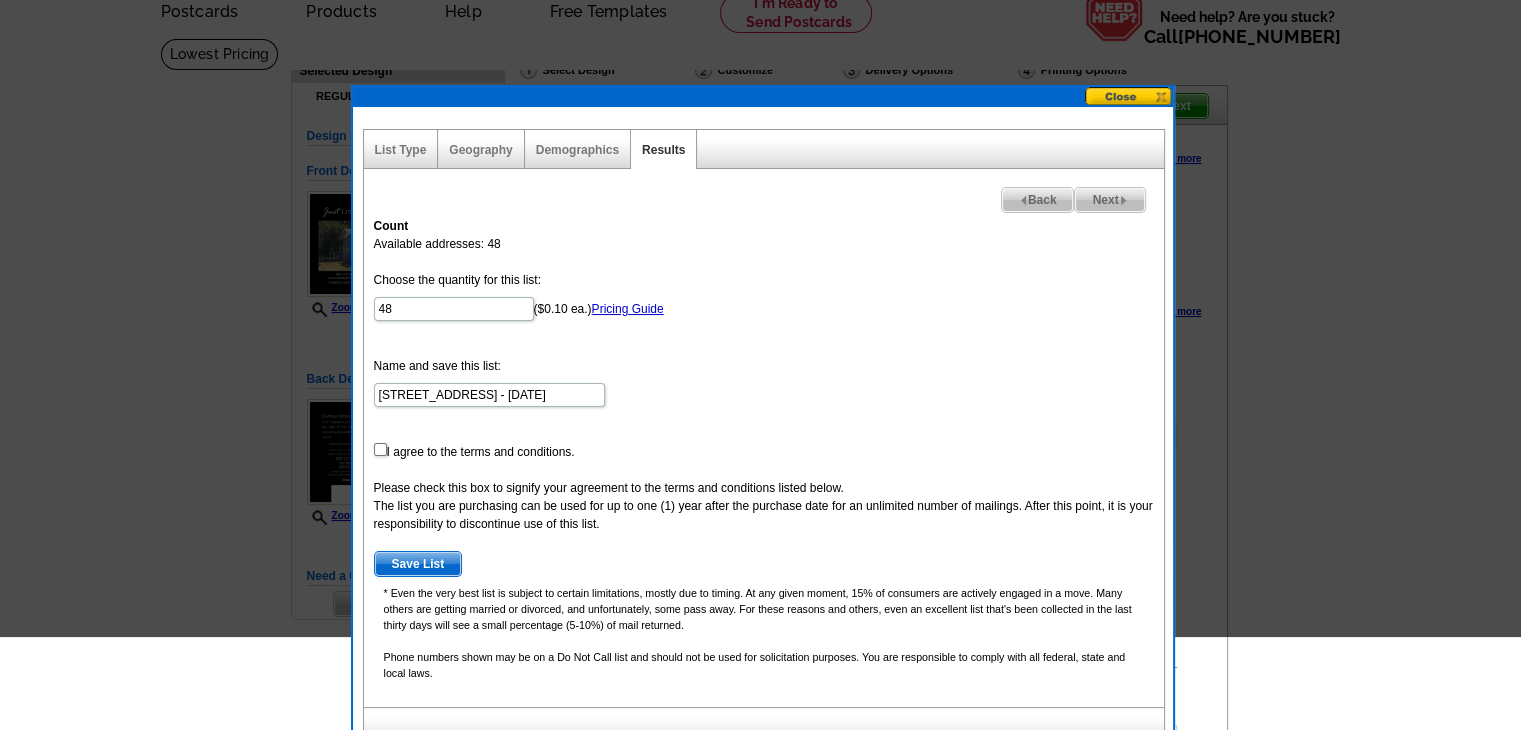 scroll, scrollTop: 100, scrollLeft: 0, axis: vertical 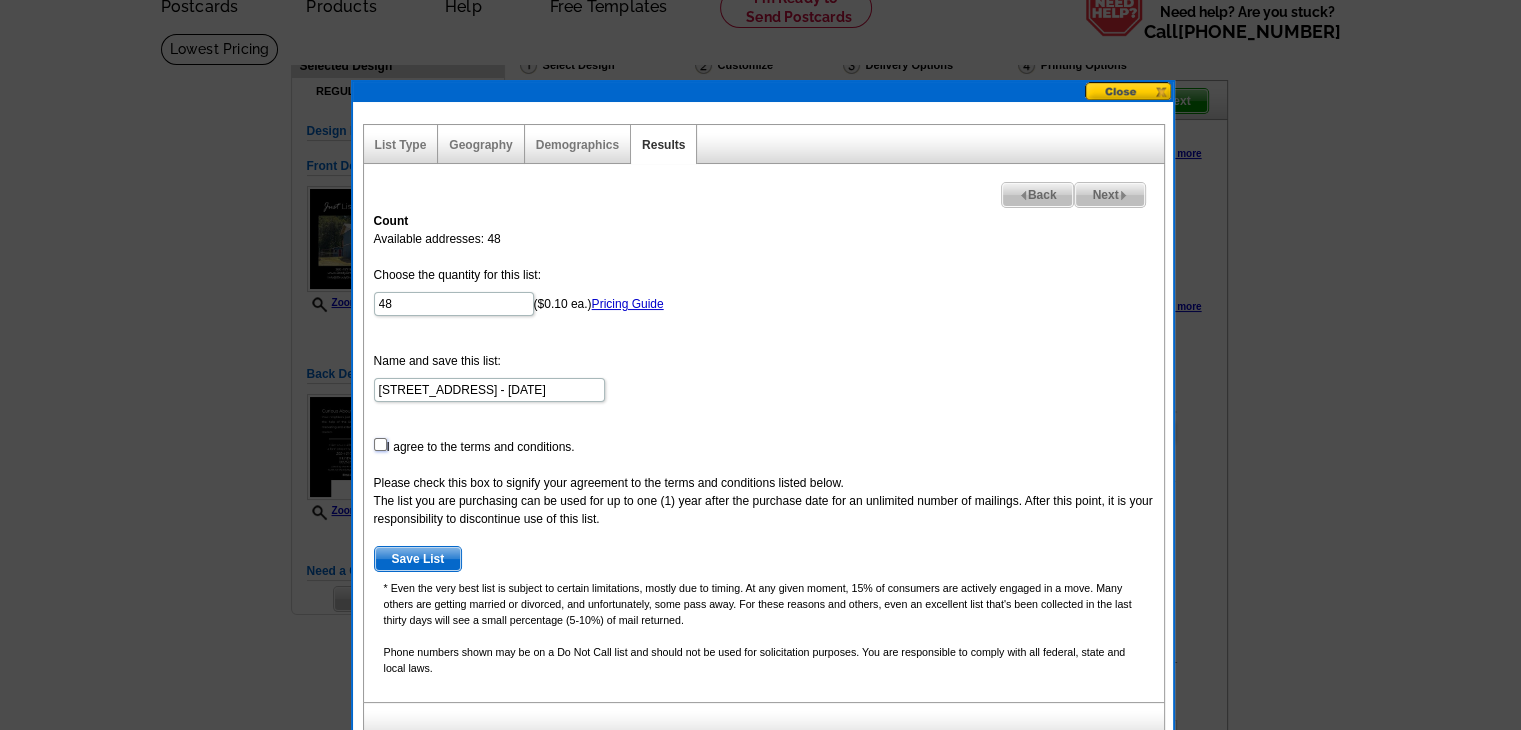 click at bounding box center [380, 444] 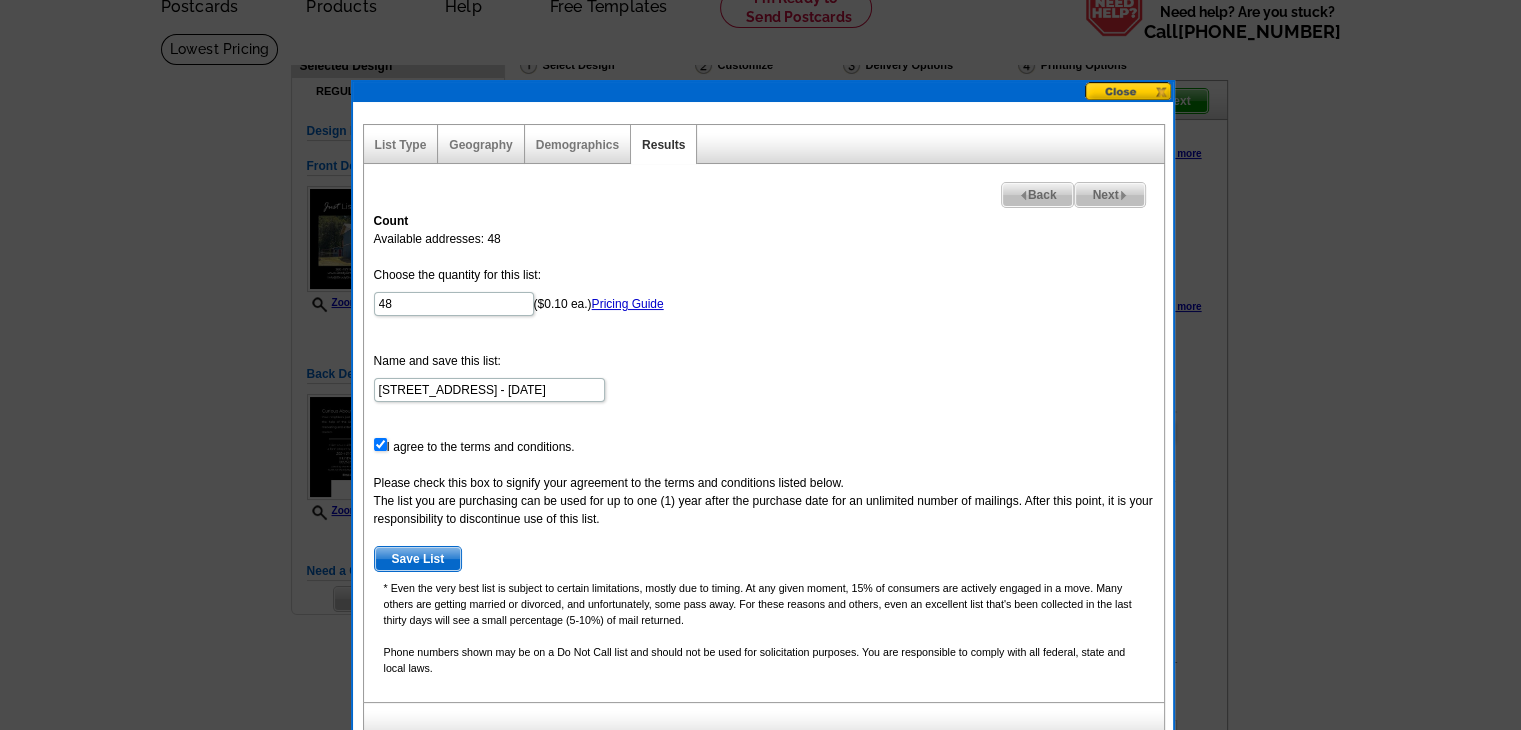 click on "Save List" at bounding box center (418, 559) 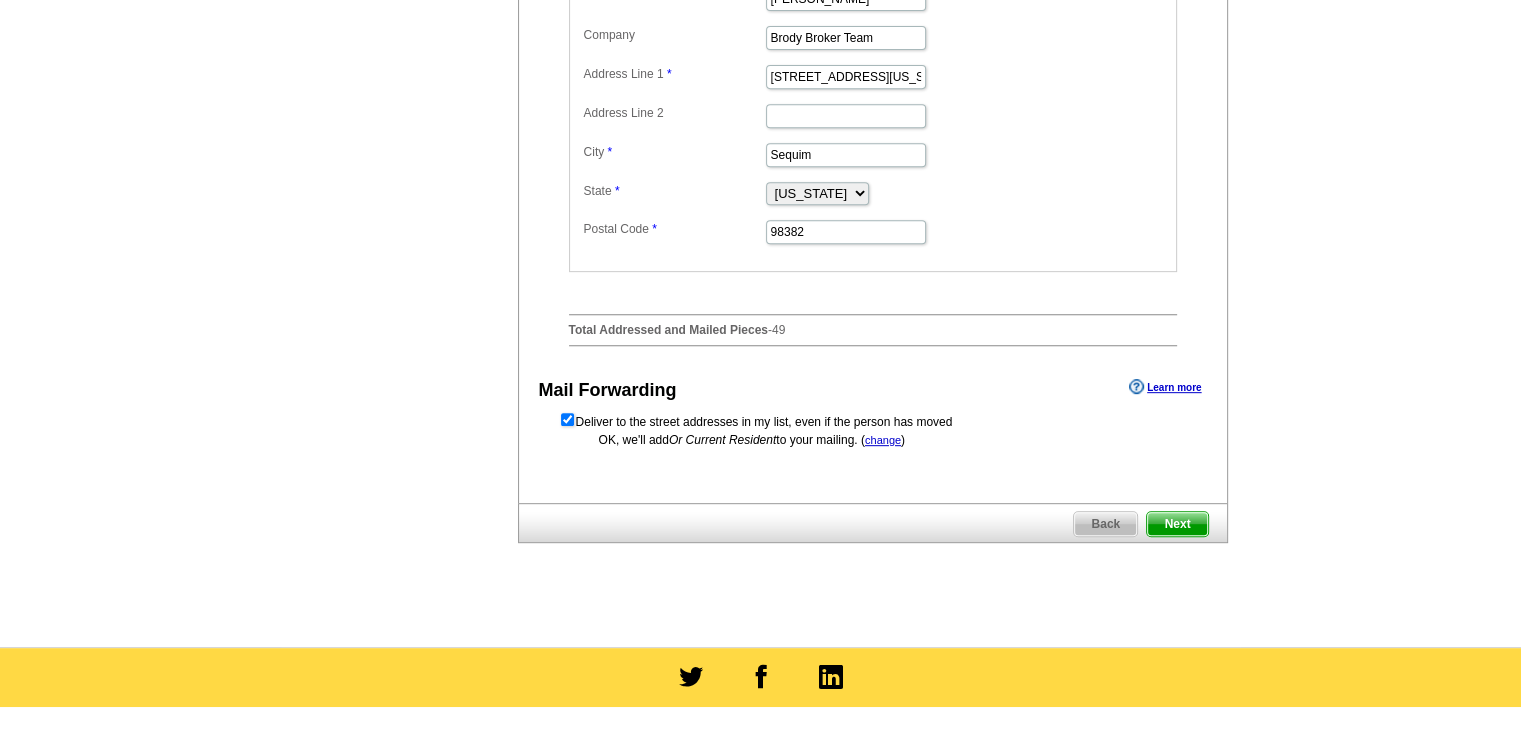 scroll, scrollTop: 900, scrollLeft: 0, axis: vertical 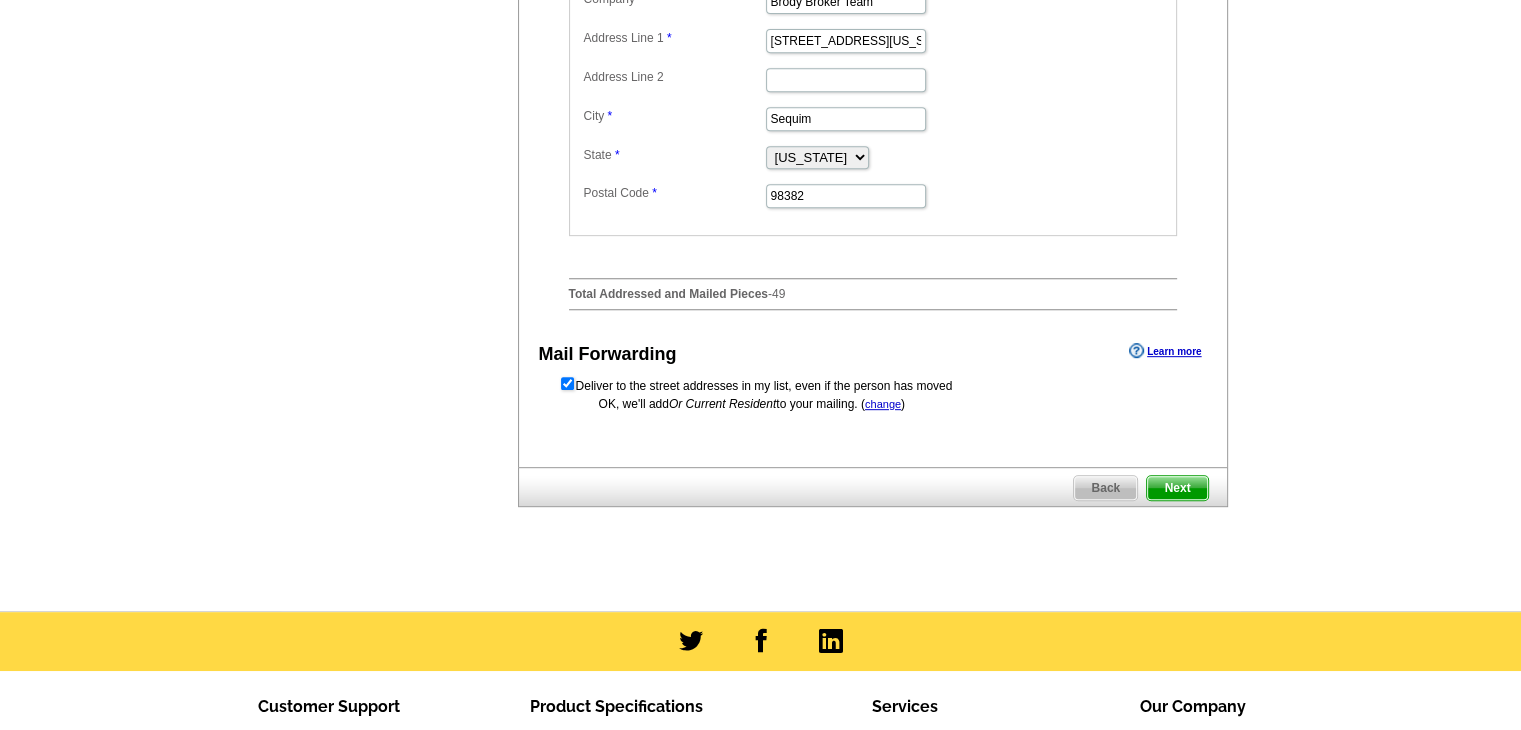 click on "Next" at bounding box center [1177, 488] 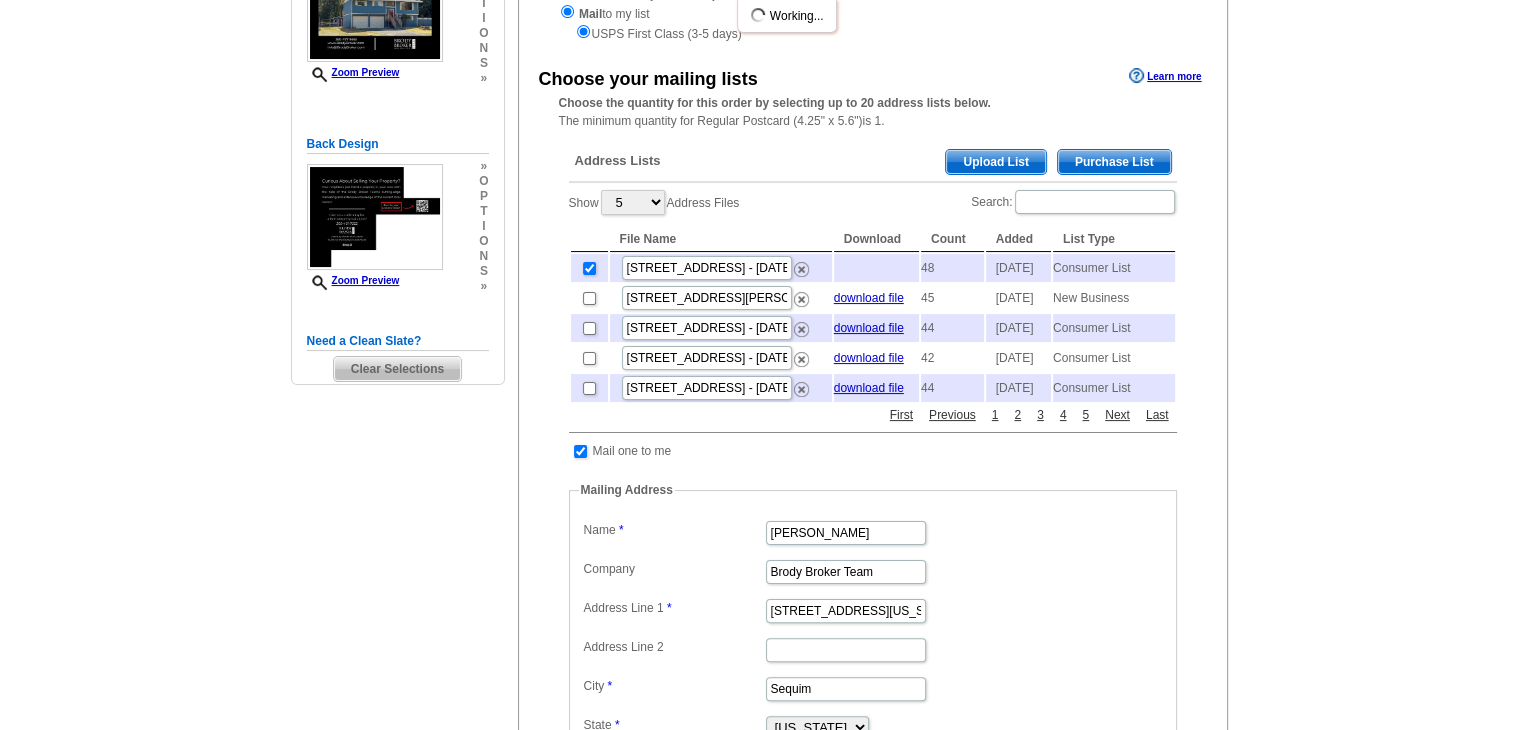scroll, scrollTop: 300, scrollLeft: 0, axis: vertical 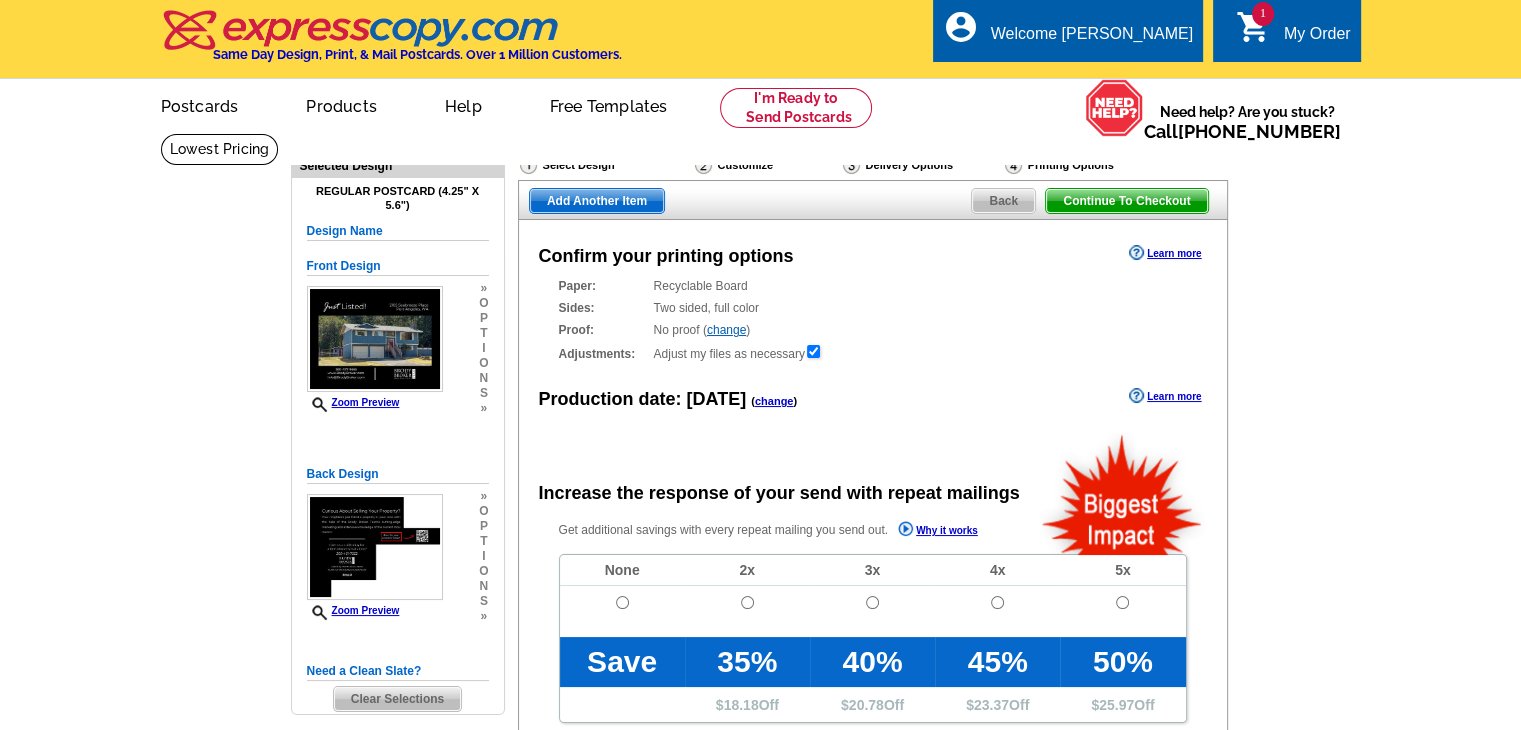 radio on "false" 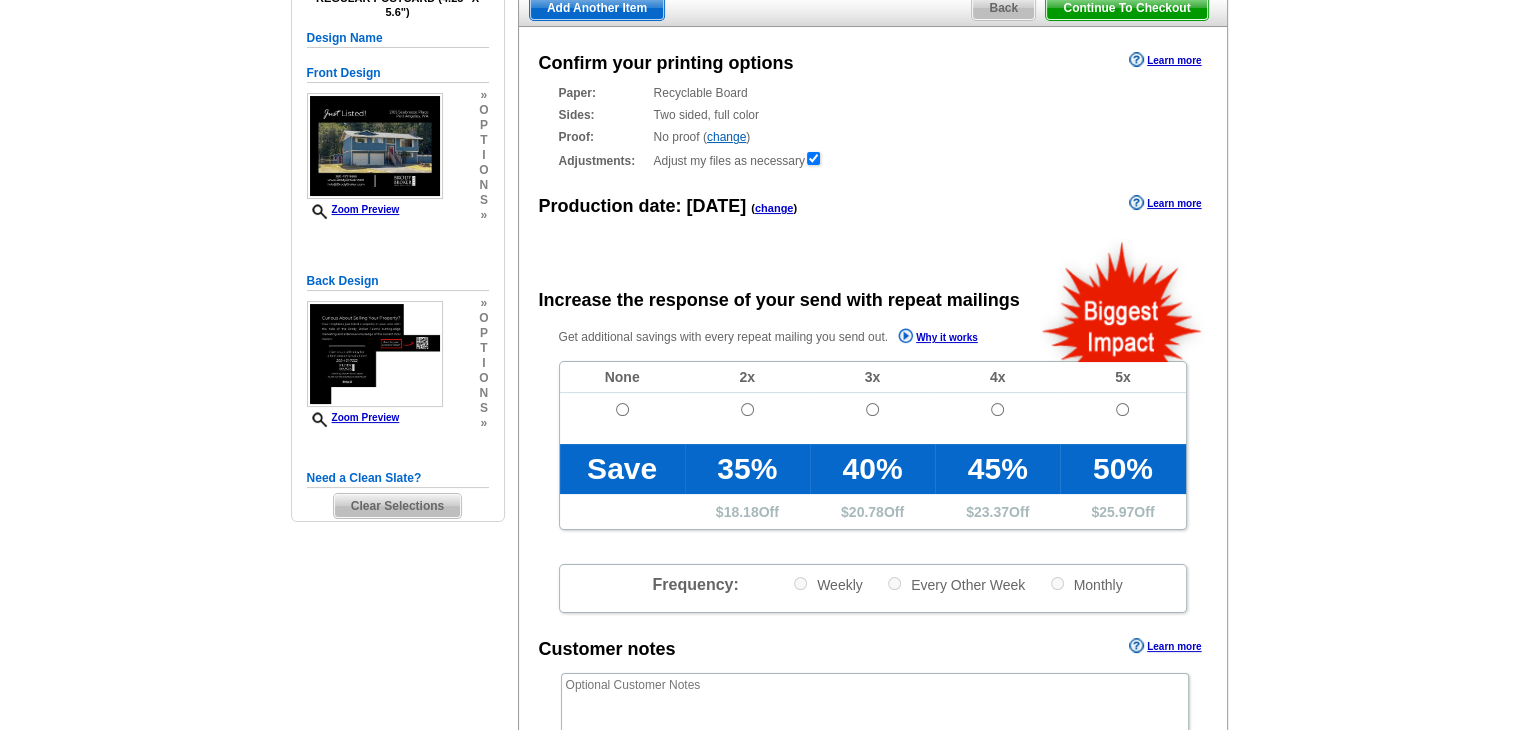 scroll, scrollTop: 200, scrollLeft: 0, axis: vertical 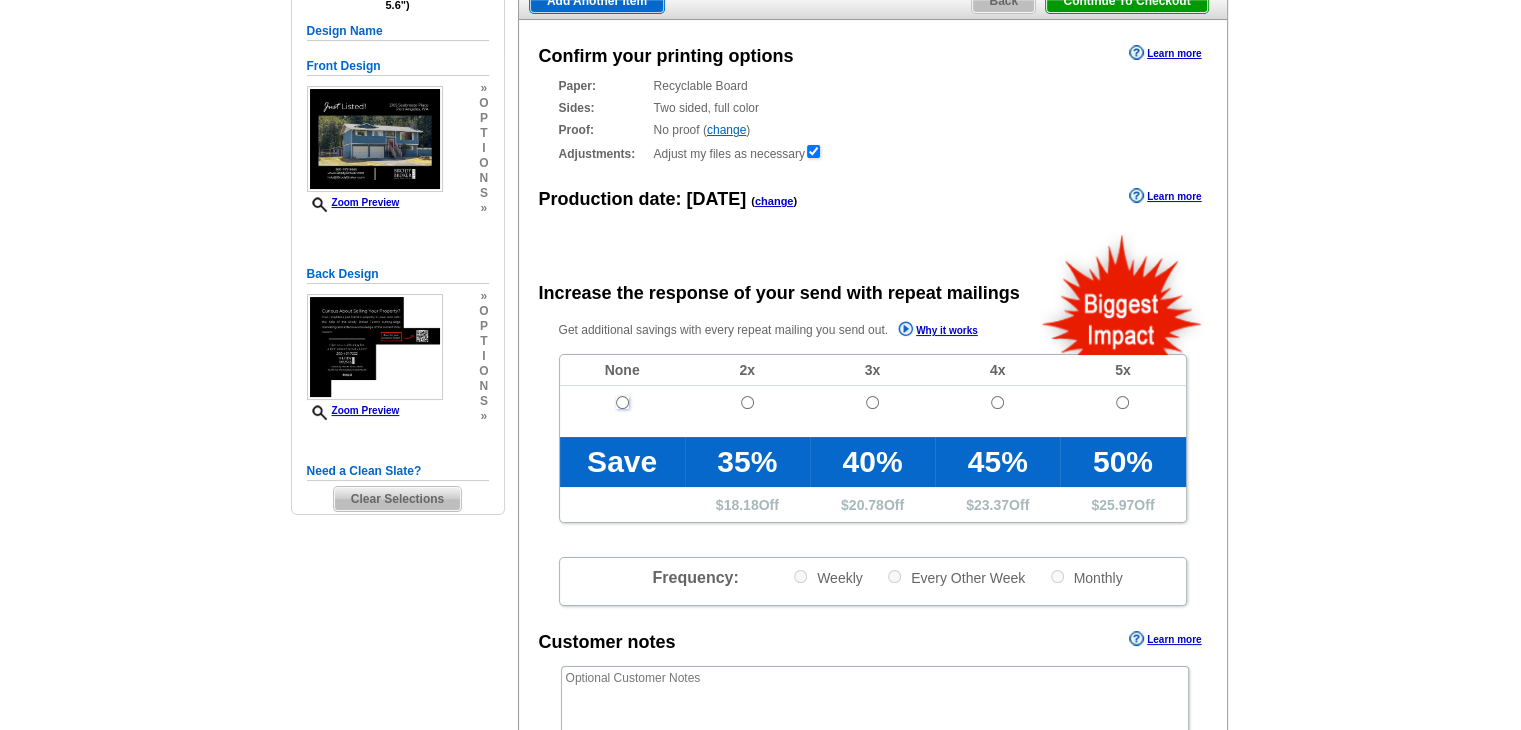 click at bounding box center (622, 402) 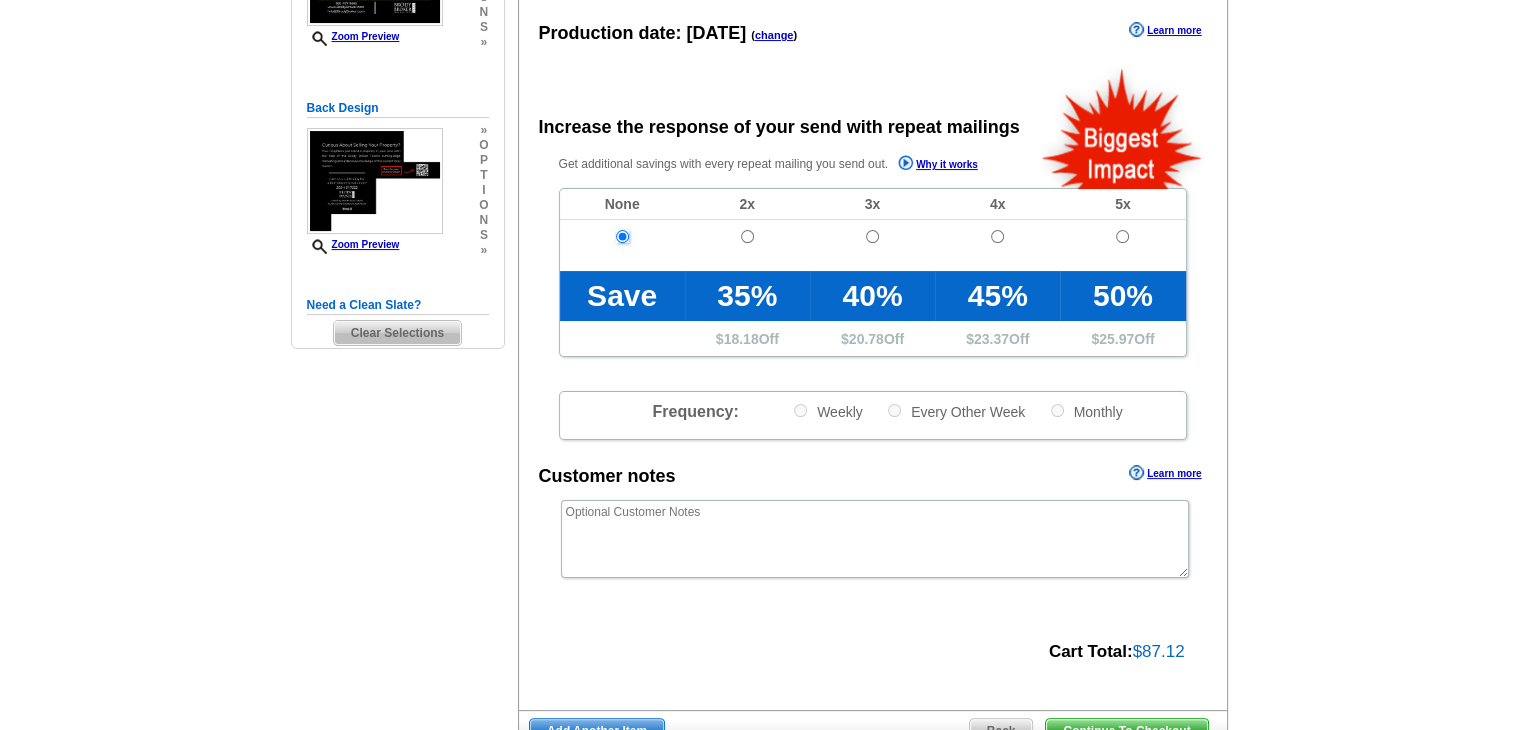 scroll, scrollTop: 400, scrollLeft: 0, axis: vertical 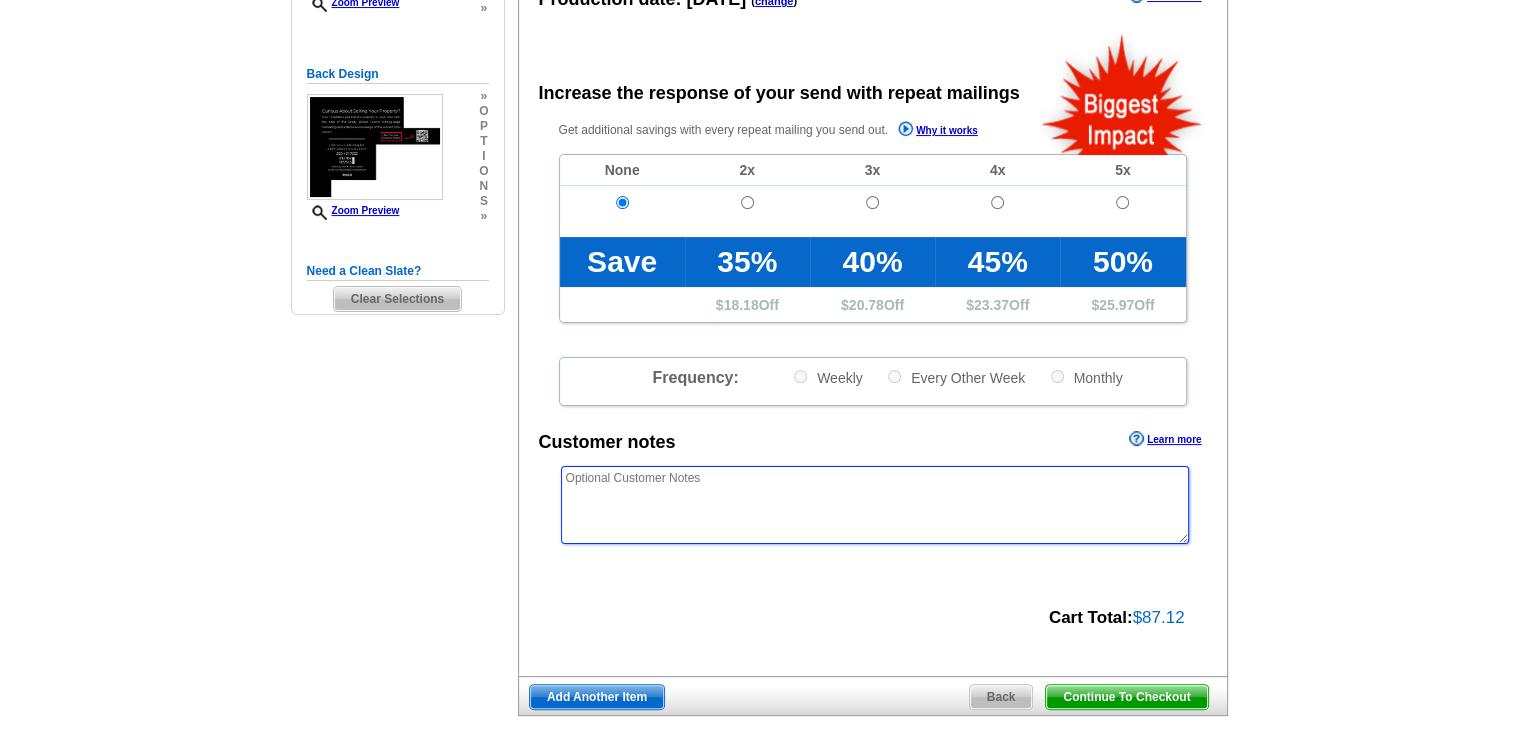 click at bounding box center [875, 505] 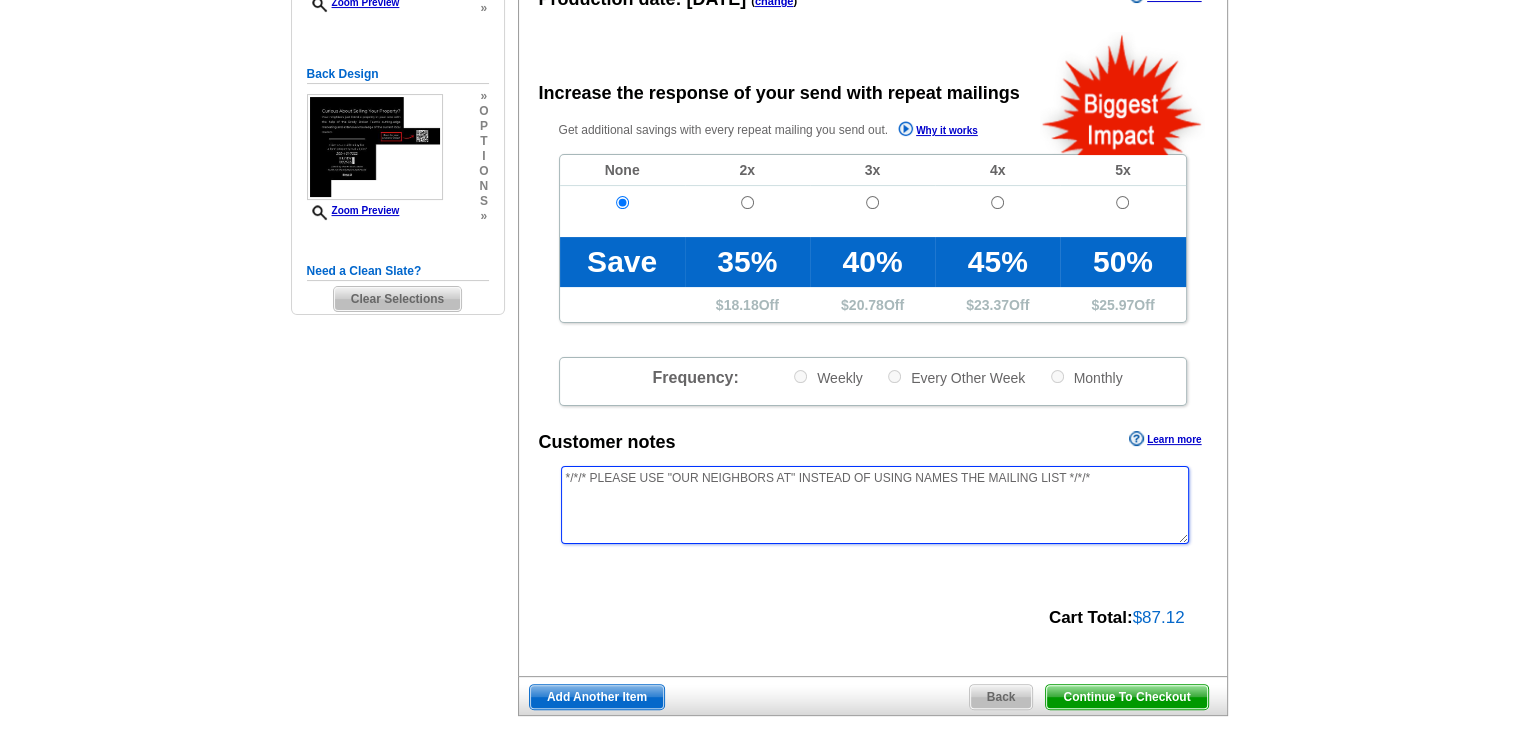 type on "*/*/* PLEASE USE "OUR NEIGHBORS AT" INSTEAD OF USING NAMES THE MAILING LIST */*/*" 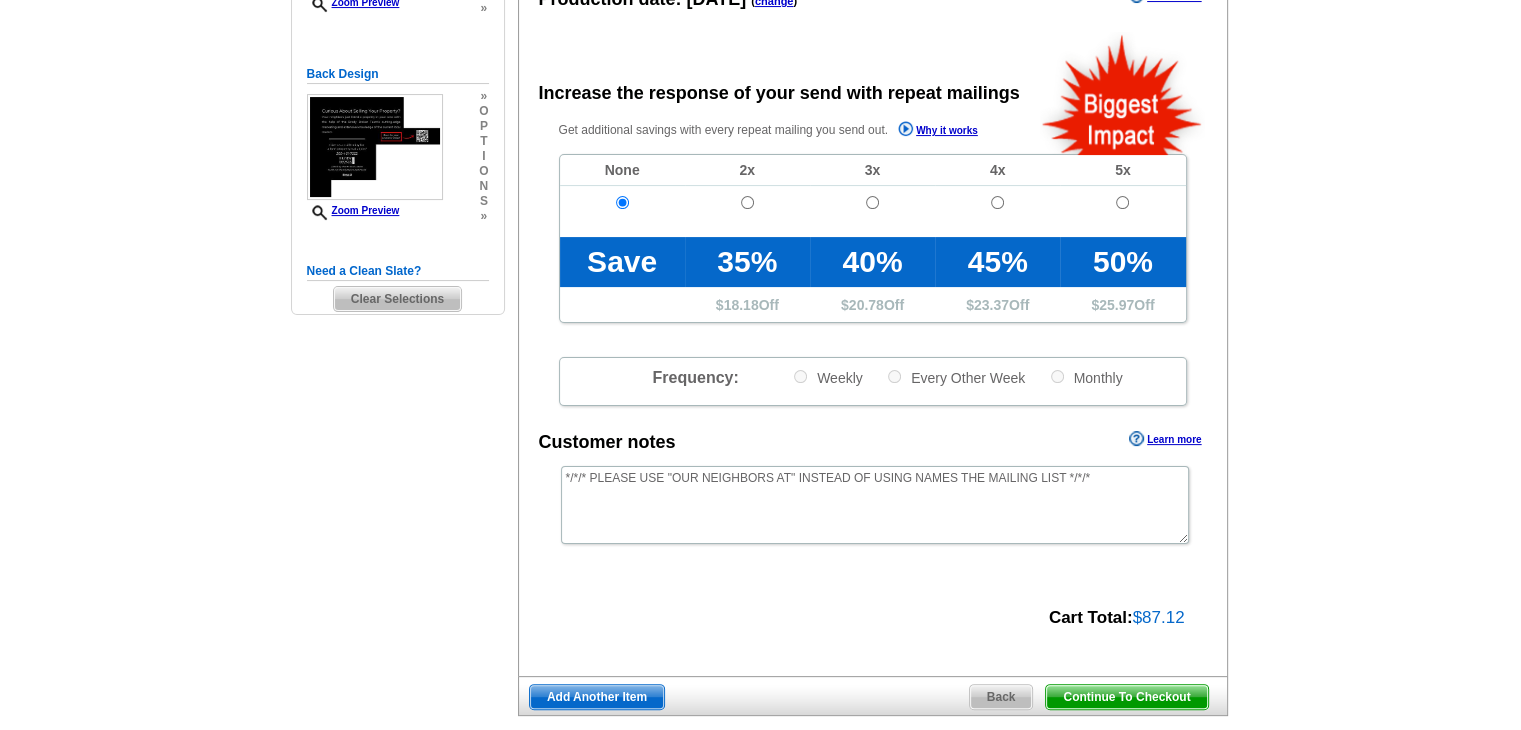click on "Continue To Checkout" at bounding box center [1126, 697] 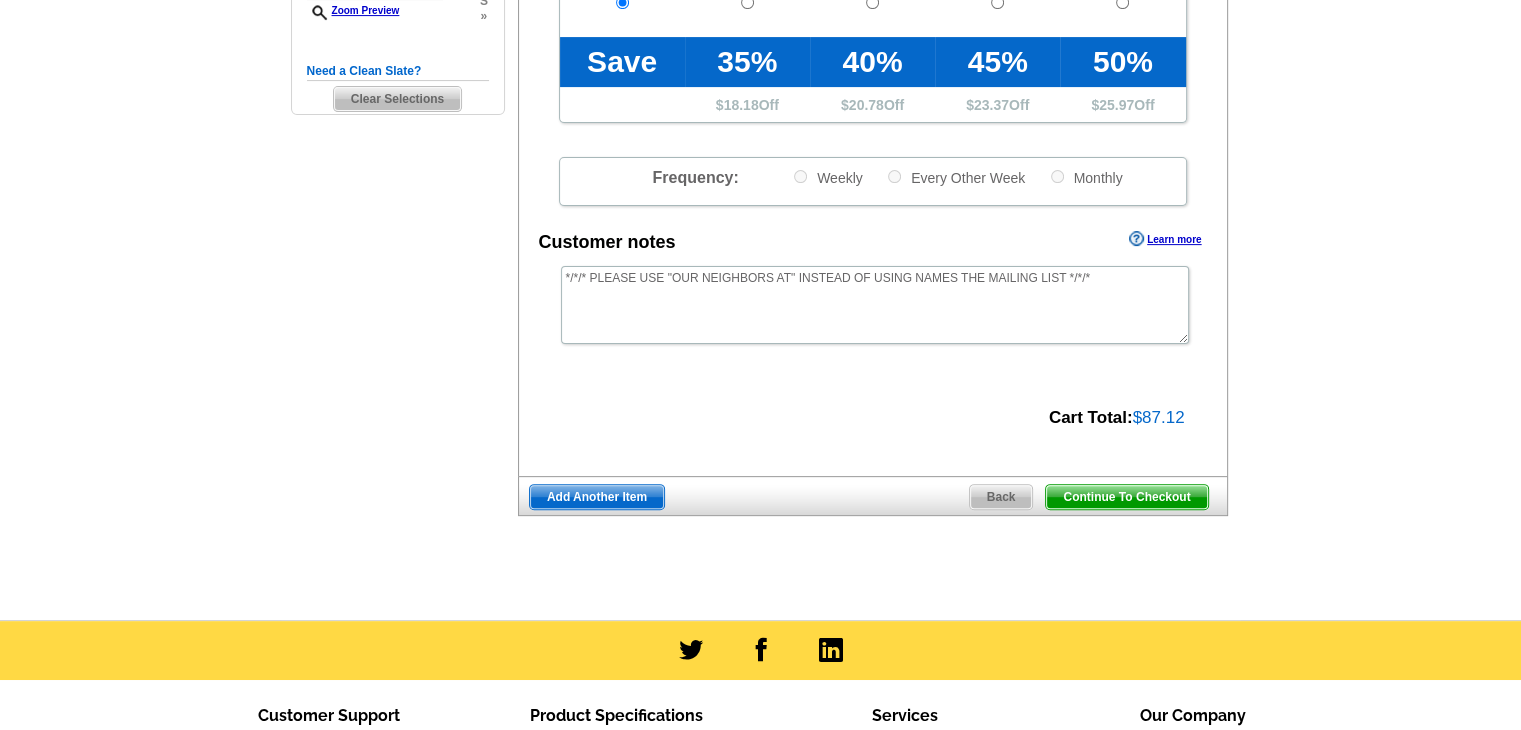 scroll, scrollTop: 0, scrollLeft: 0, axis: both 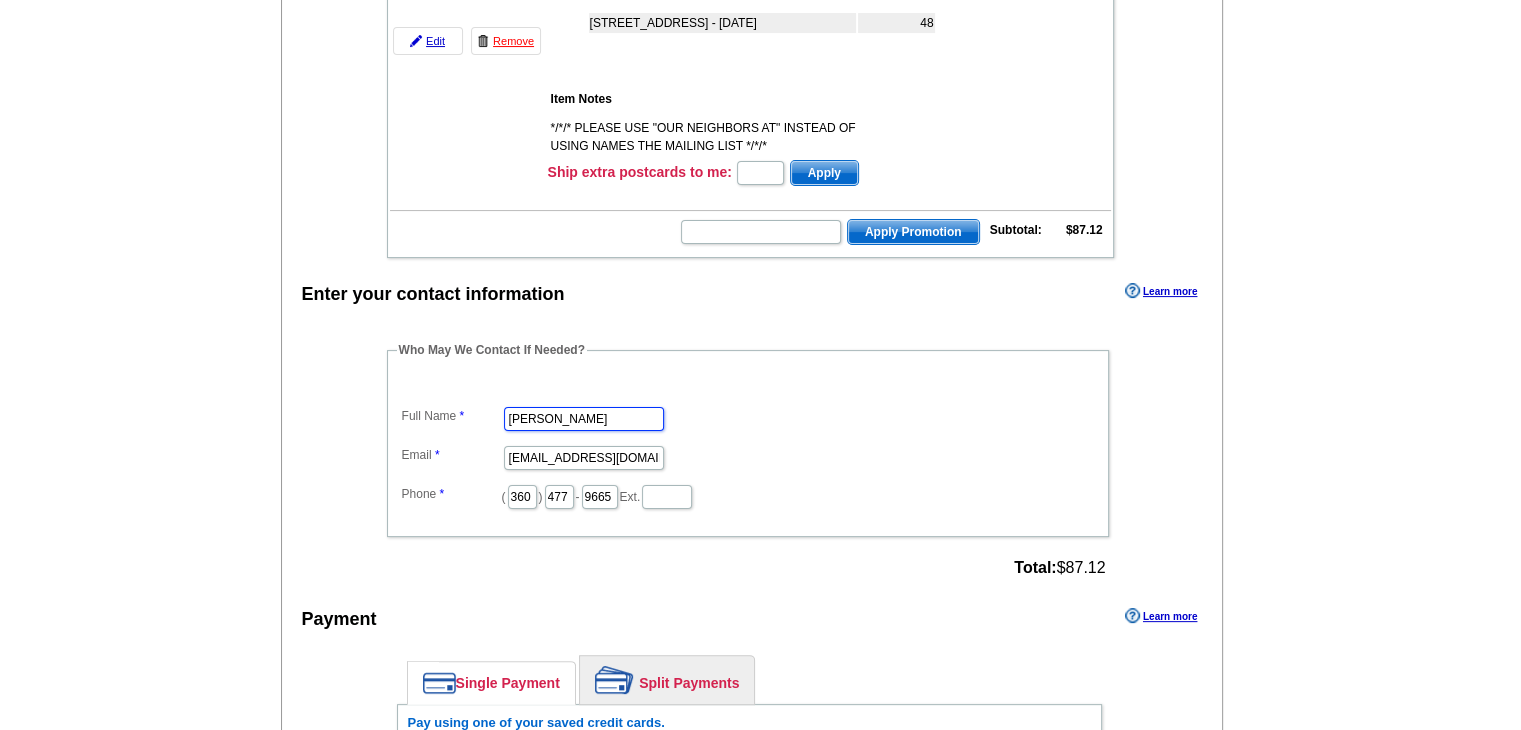click on "Rose McCreary" at bounding box center (584, 419) 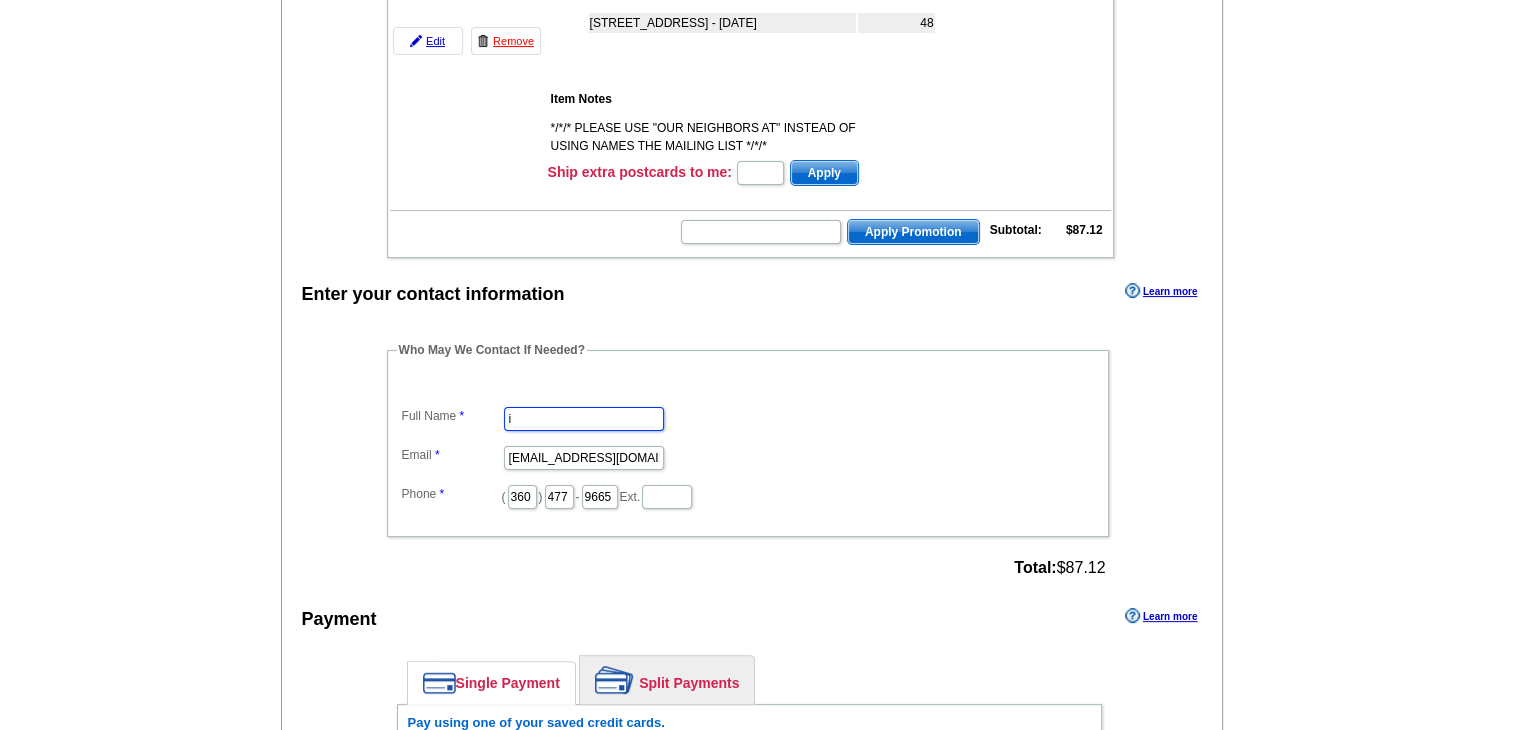 type on "[PERSON_NAME]" 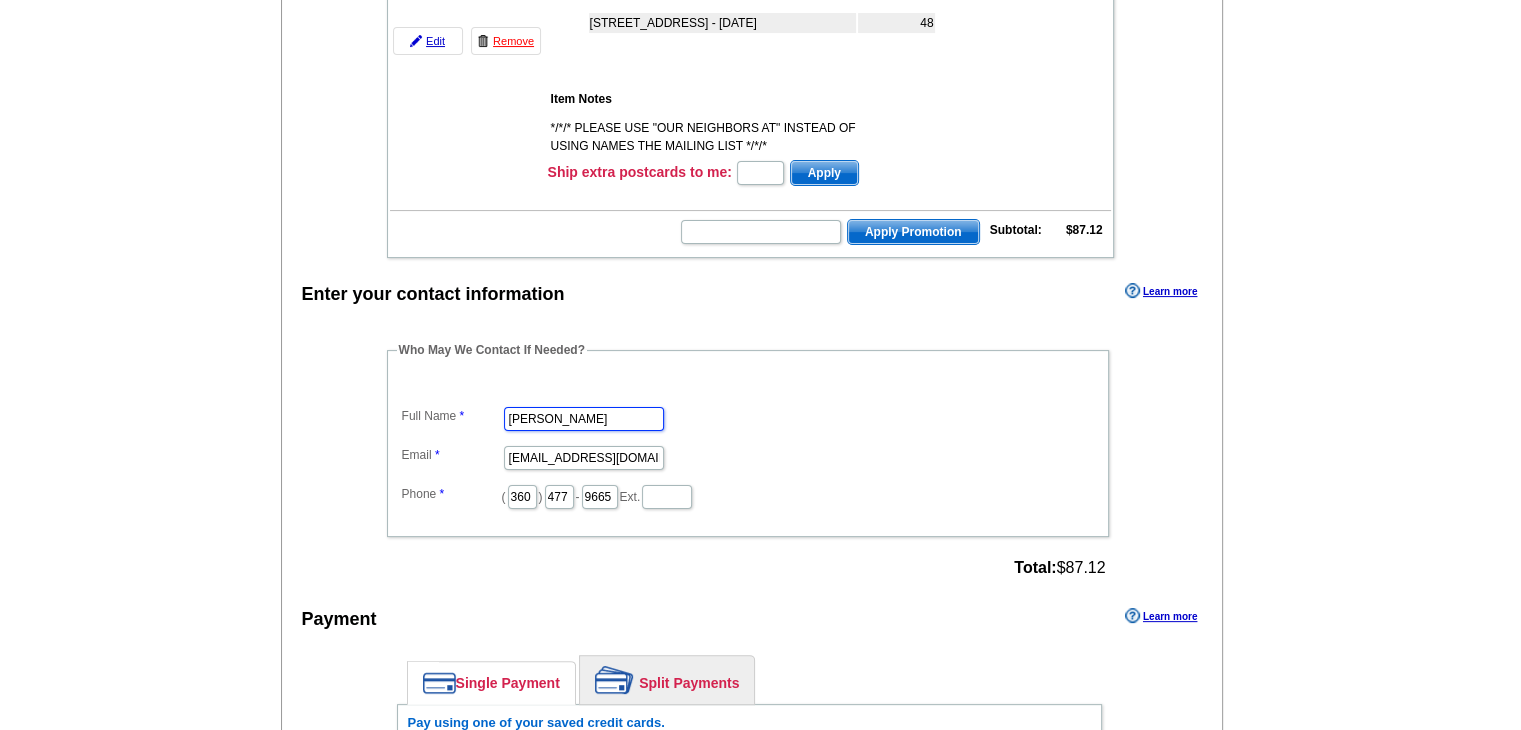 scroll, scrollTop: 0, scrollLeft: 0, axis: both 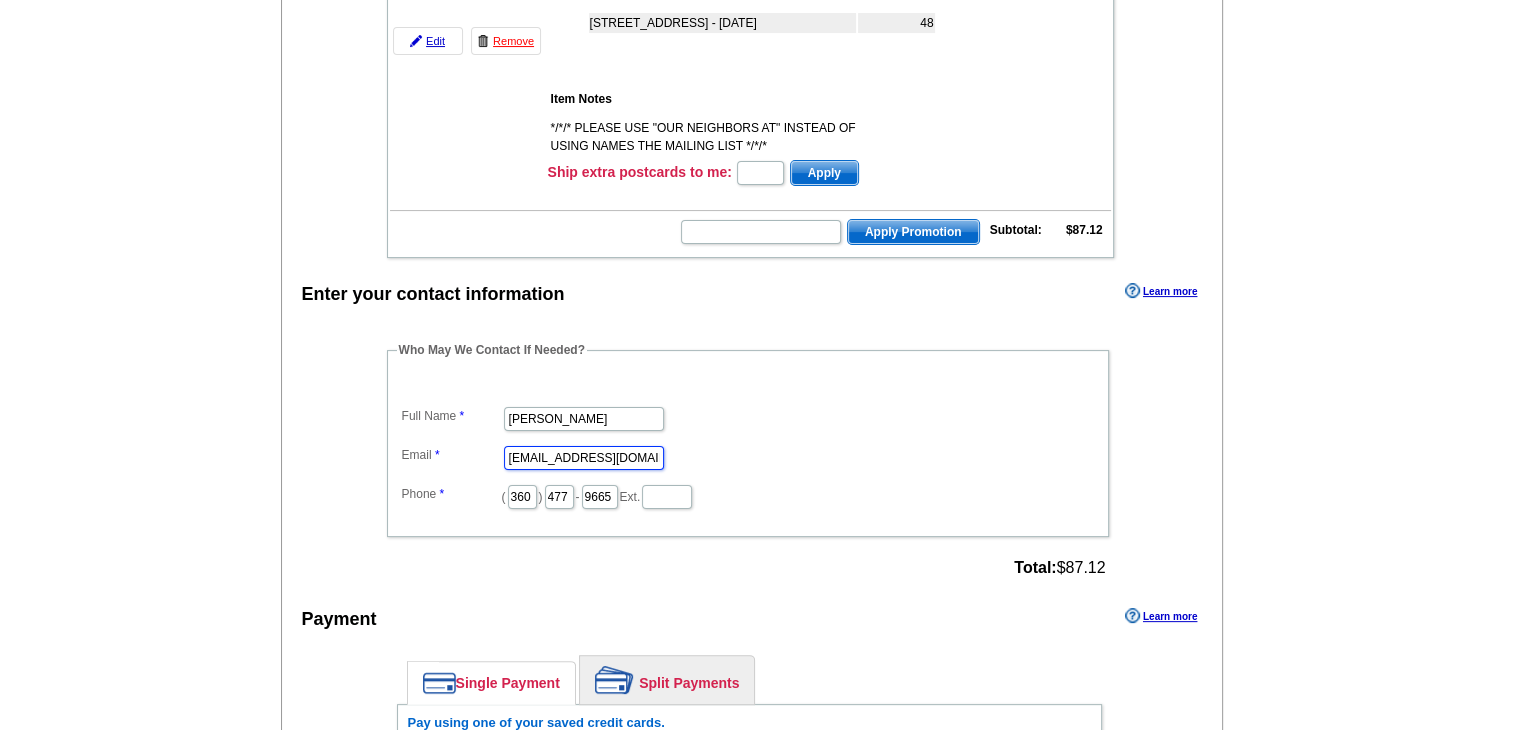 click on "rose@brodybroker.com" at bounding box center [584, 458] 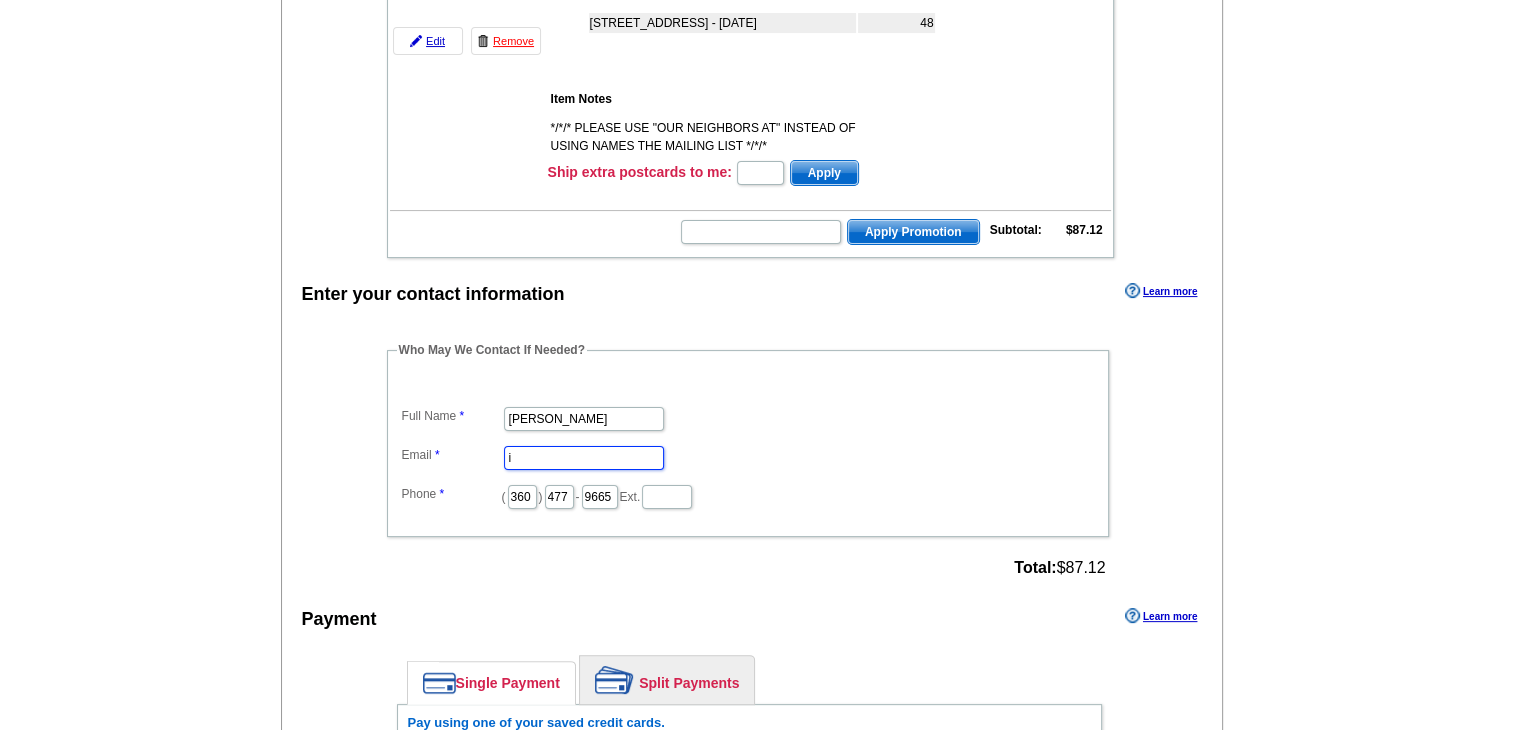 type on "[EMAIL_ADDRESS][DOMAIN_NAME]" 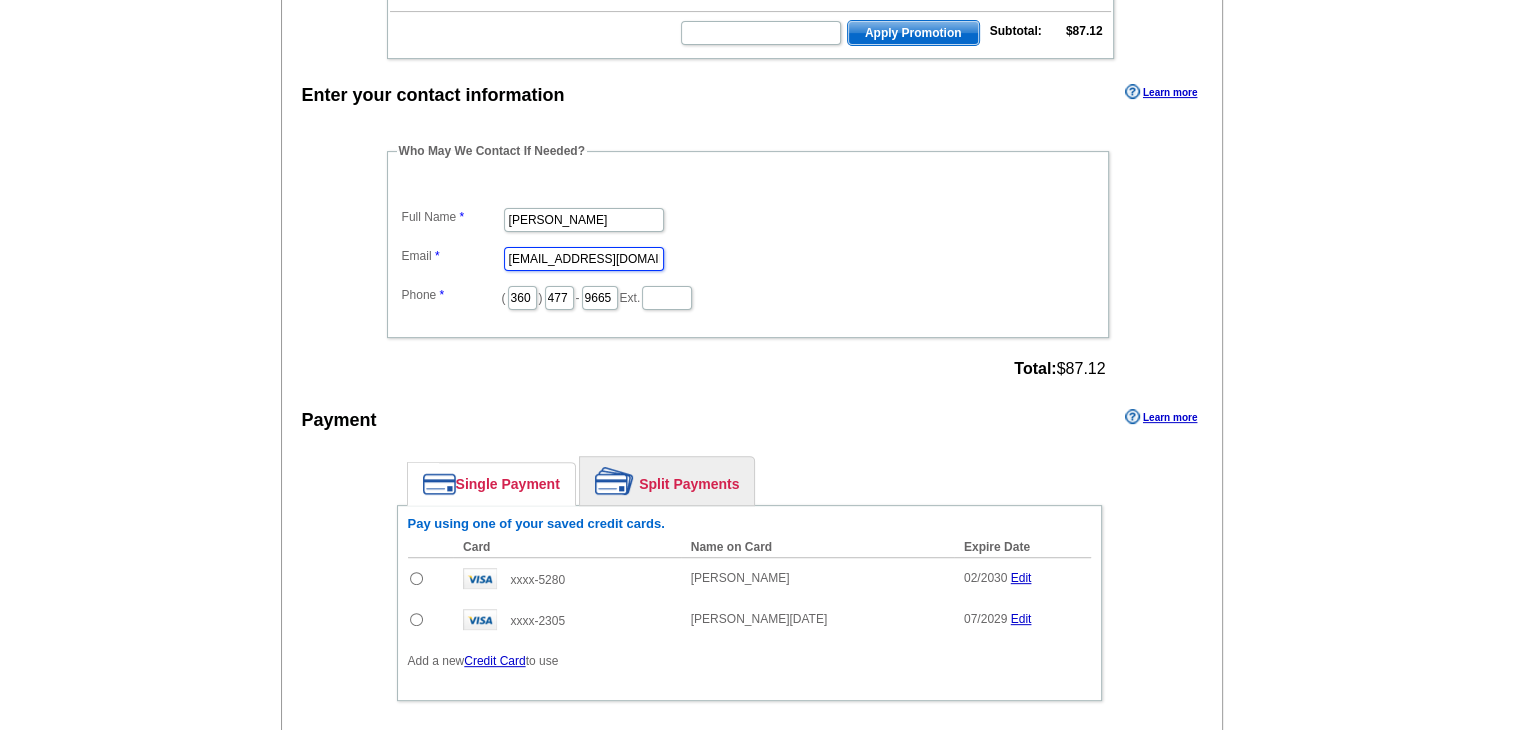 scroll, scrollTop: 600, scrollLeft: 0, axis: vertical 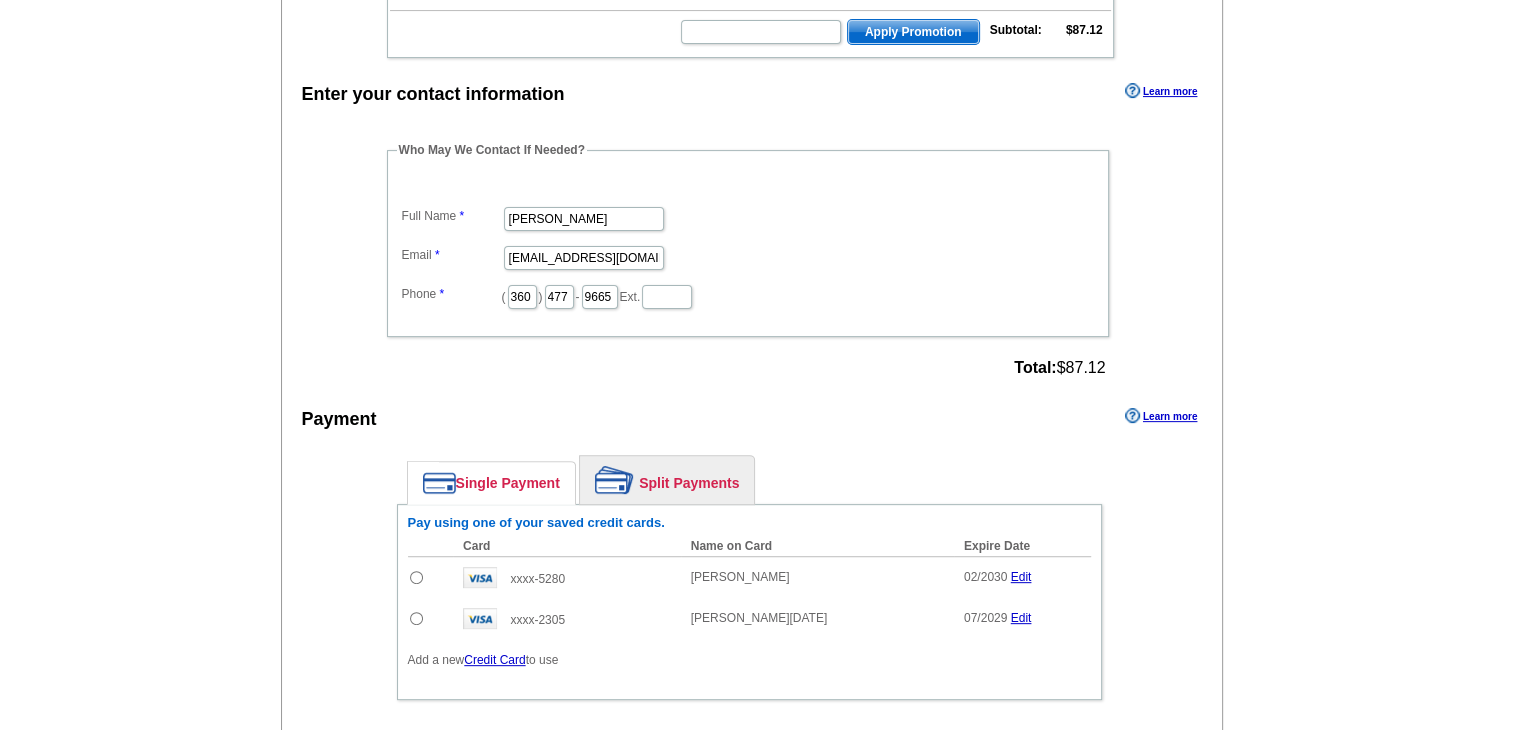 click at bounding box center [416, 577] 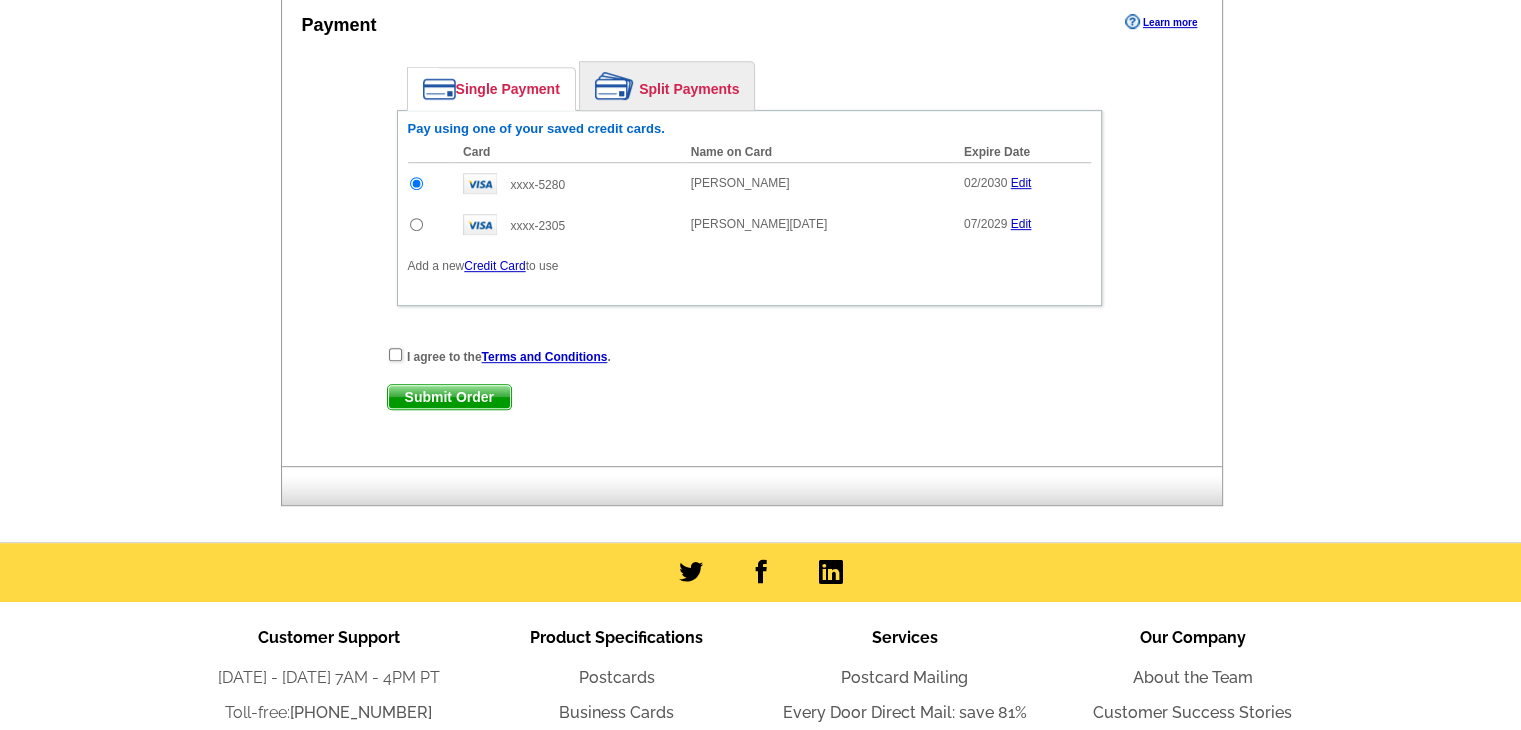 scroll, scrollTop: 1000, scrollLeft: 0, axis: vertical 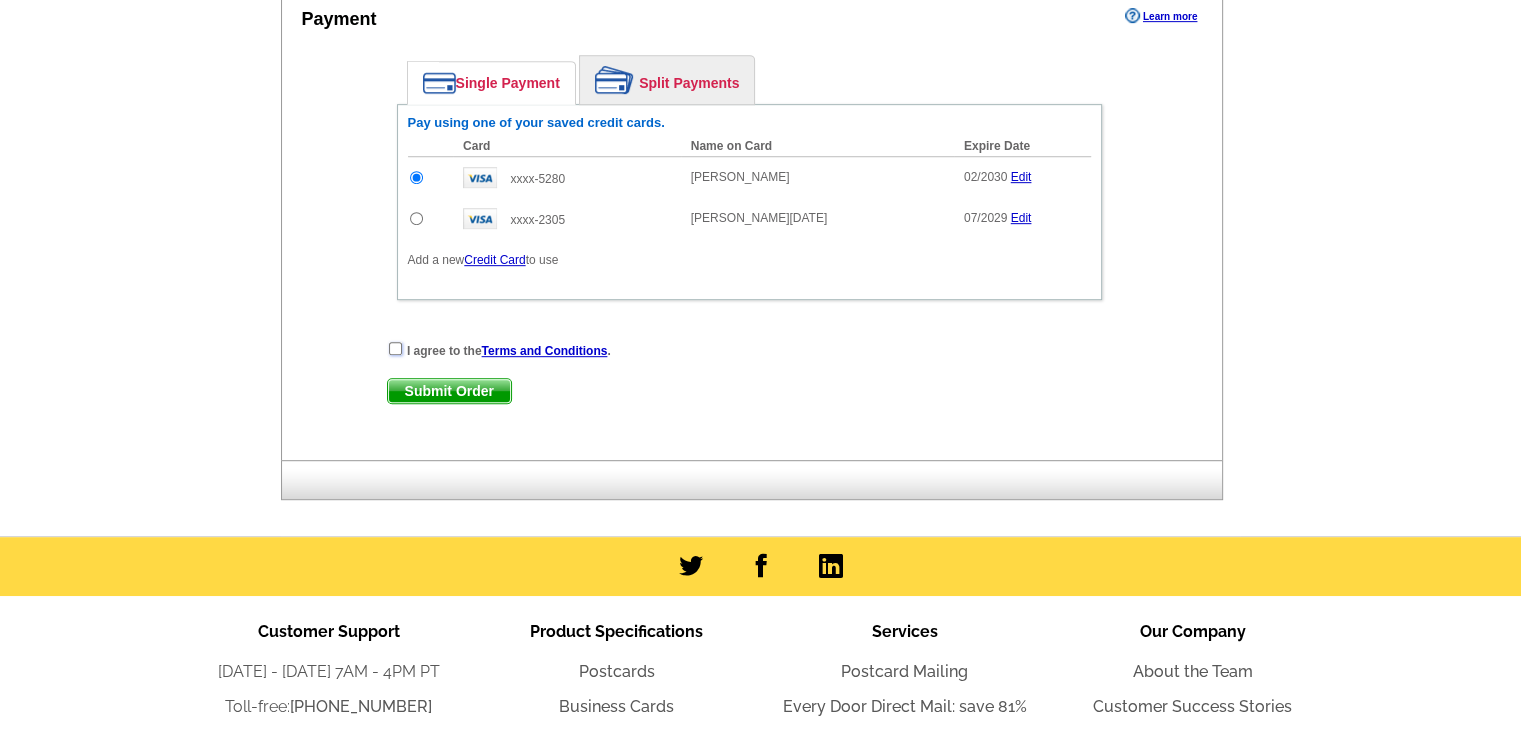 click at bounding box center (395, 348) 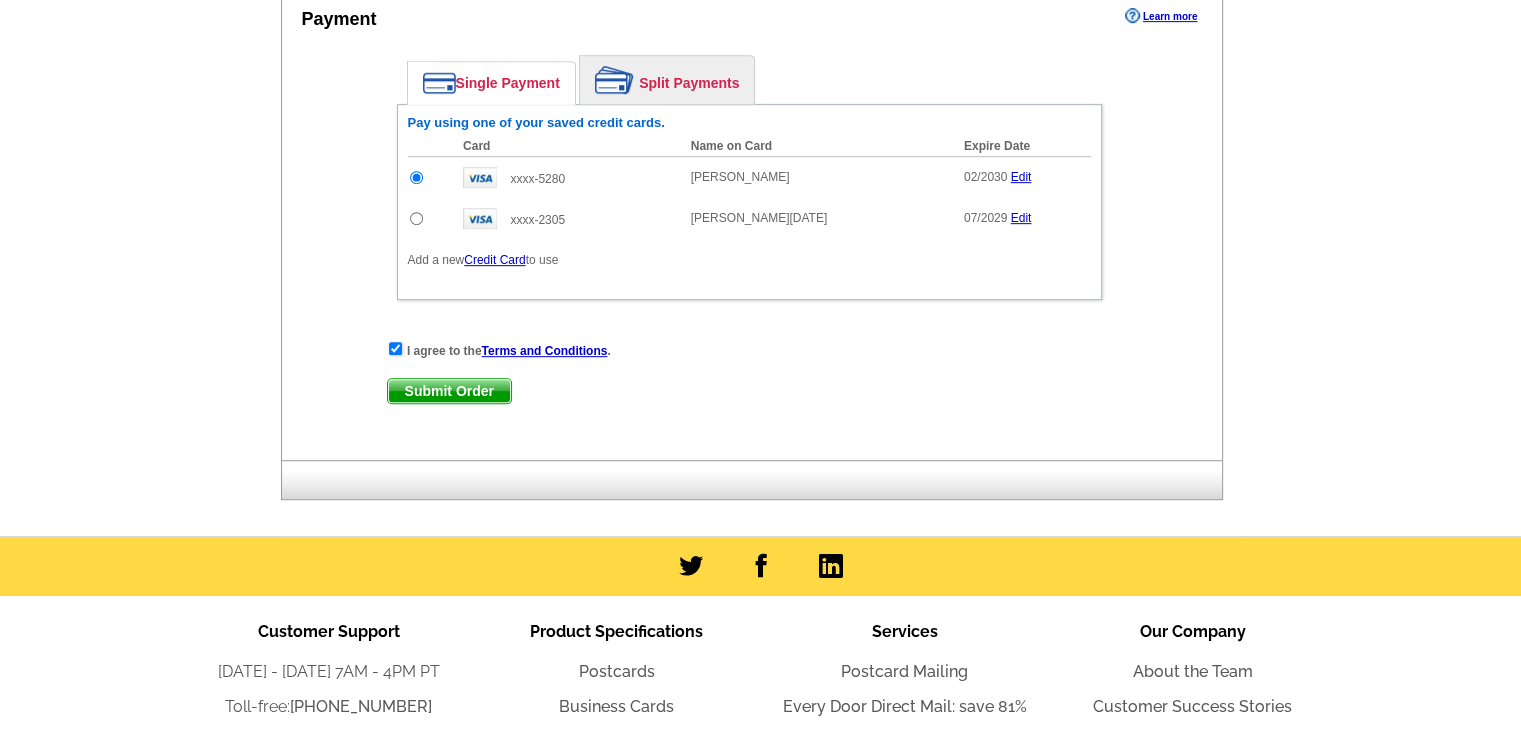 click on "Submit Order" at bounding box center (449, 391) 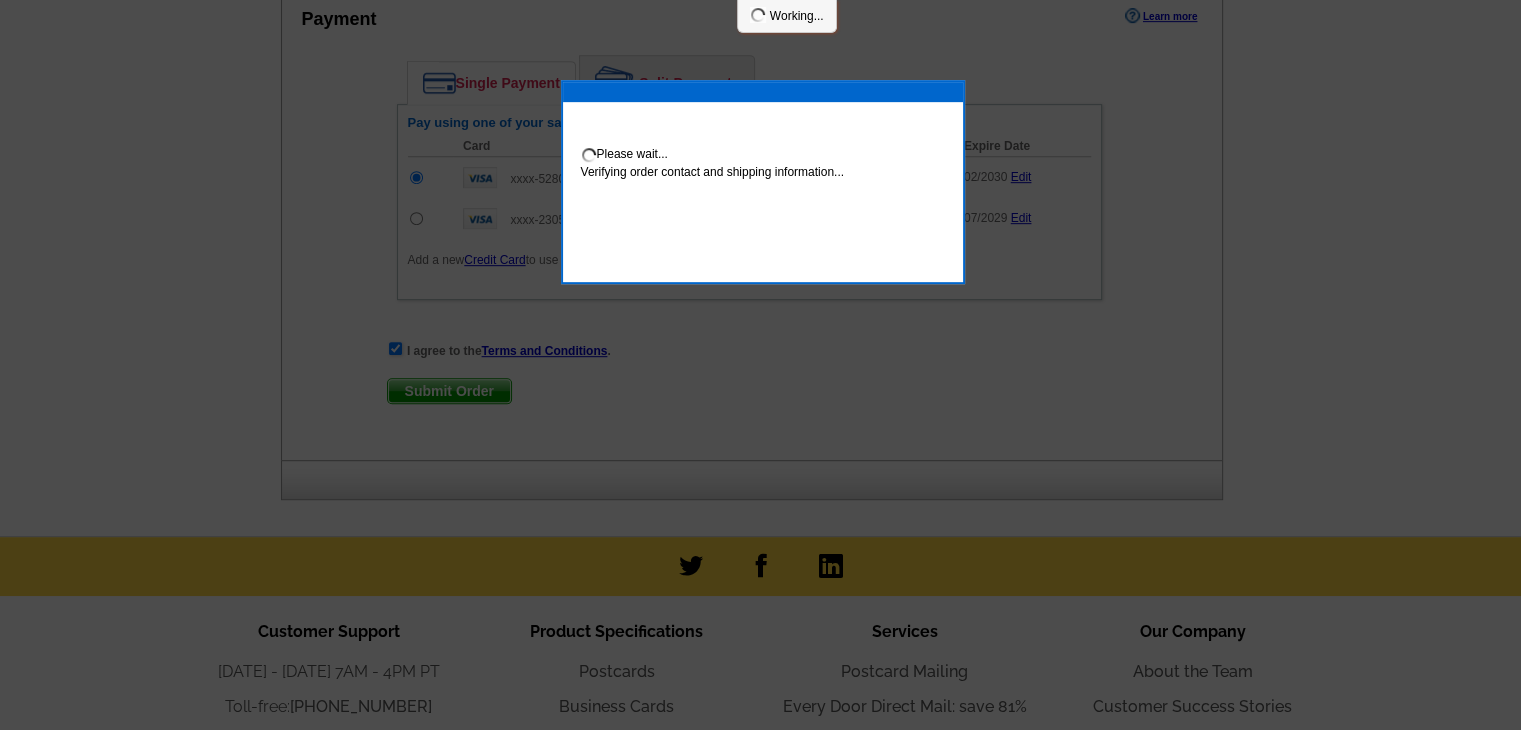 scroll, scrollTop: 1100, scrollLeft: 0, axis: vertical 